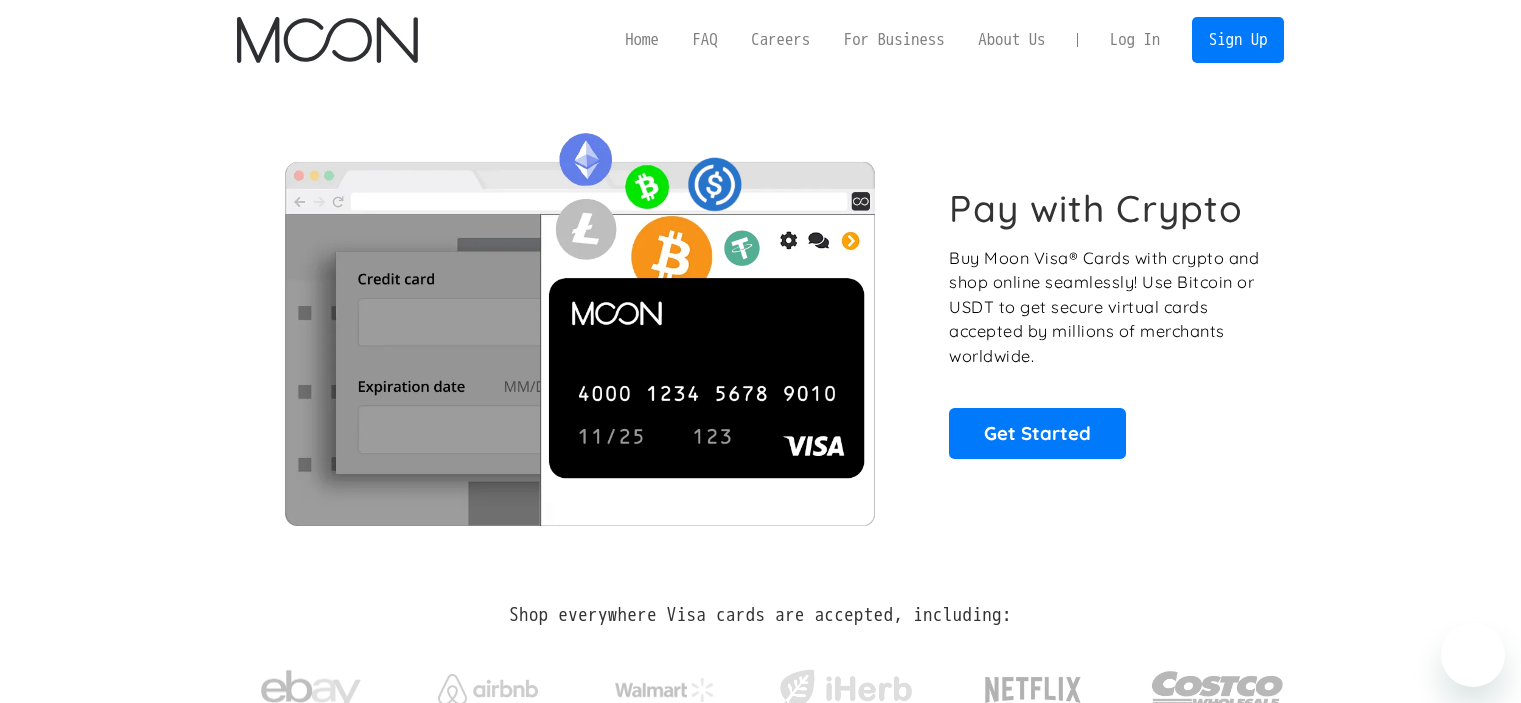 scroll, scrollTop: 0, scrollLeft: 0, axis: both 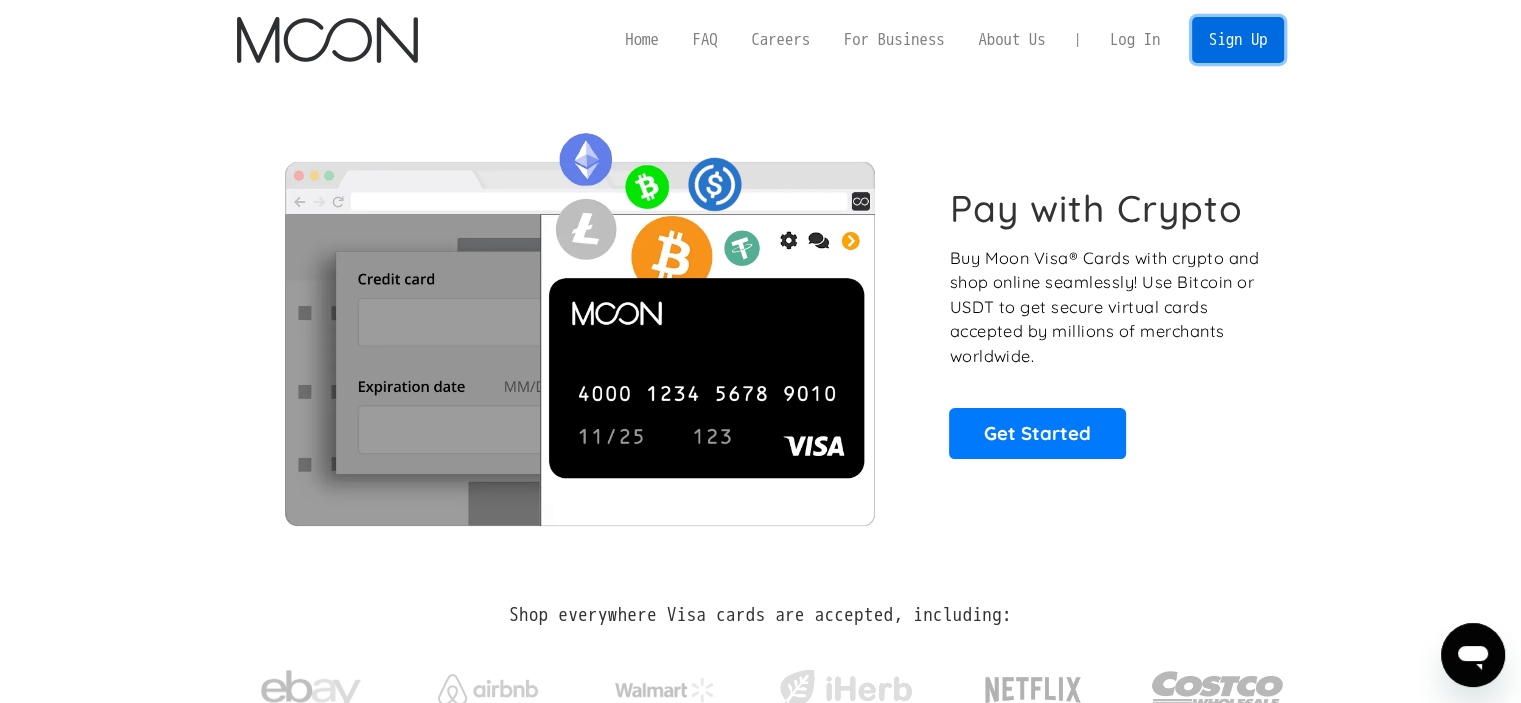 click on "Sign Up" at bounding box center (1238, 39) 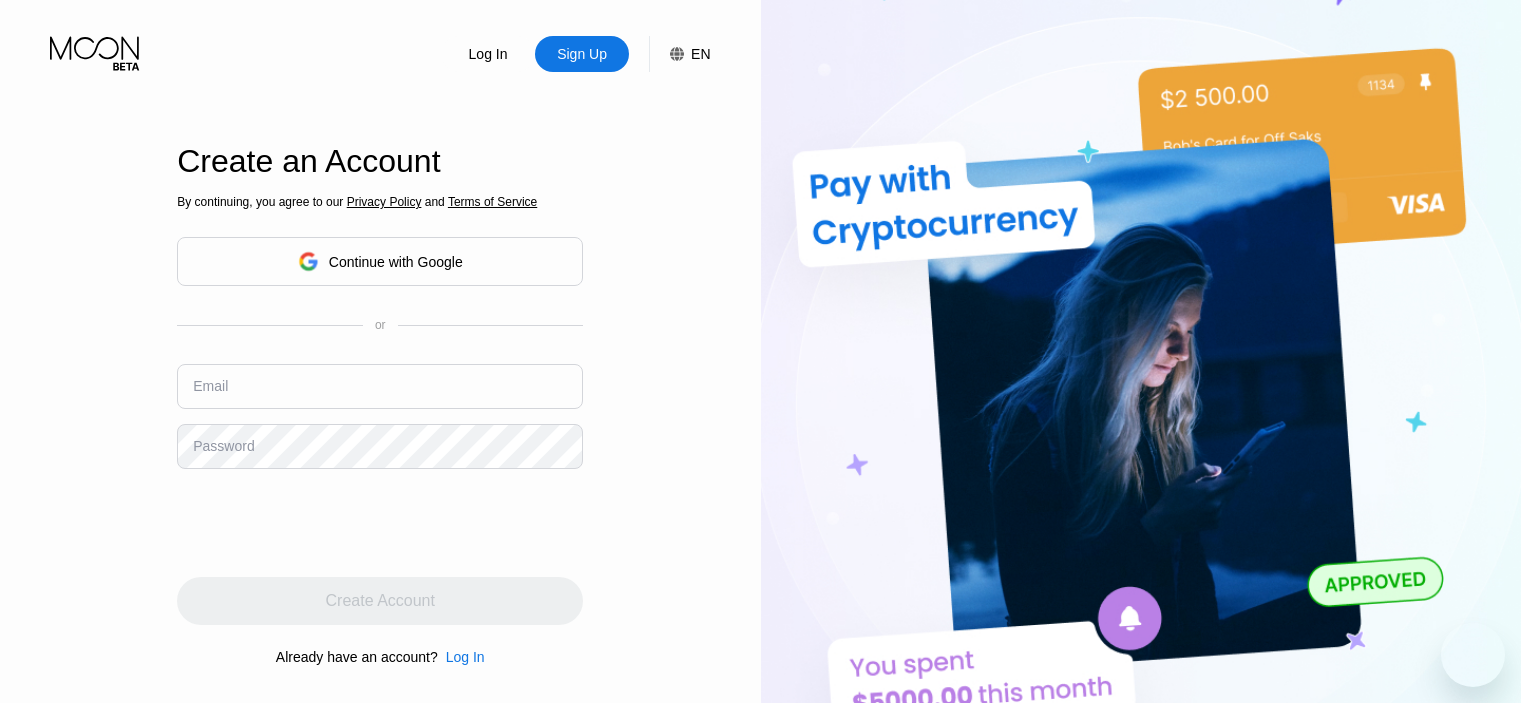 scroll, scrollTop: 0, scrollLeft: 0, axis: both 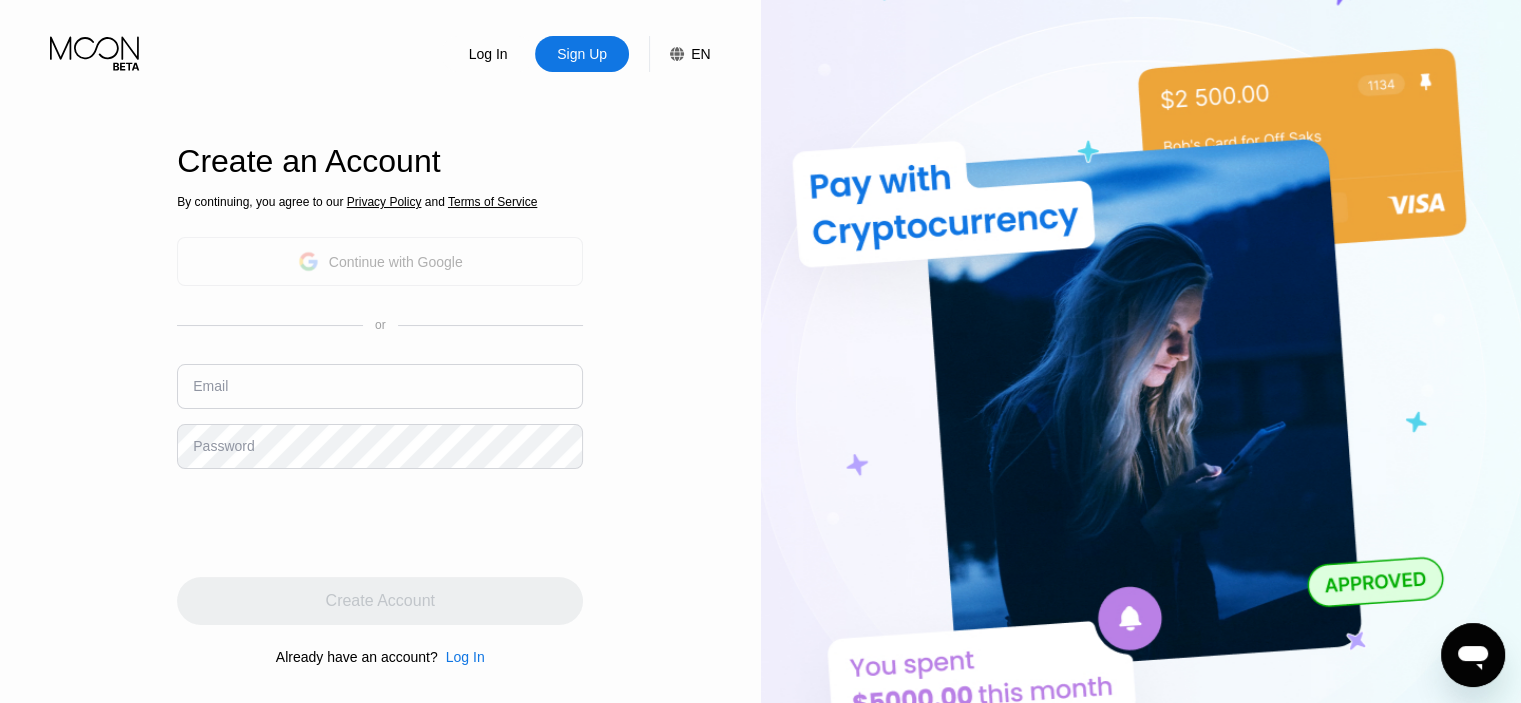 click on "Continue with Google" at bounding box center (380, 261) 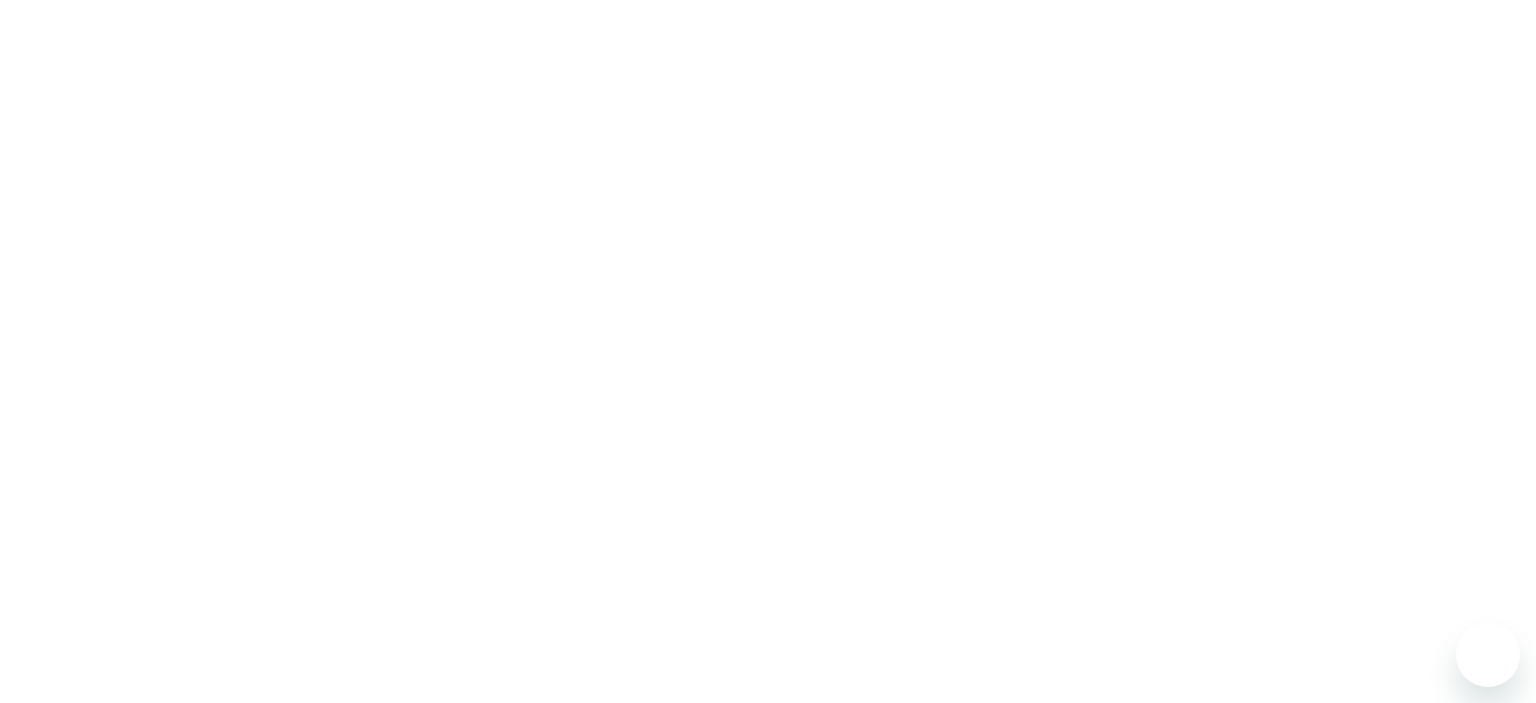 scroll, scrollTop: 0, scrollLeft: 0, axis: both 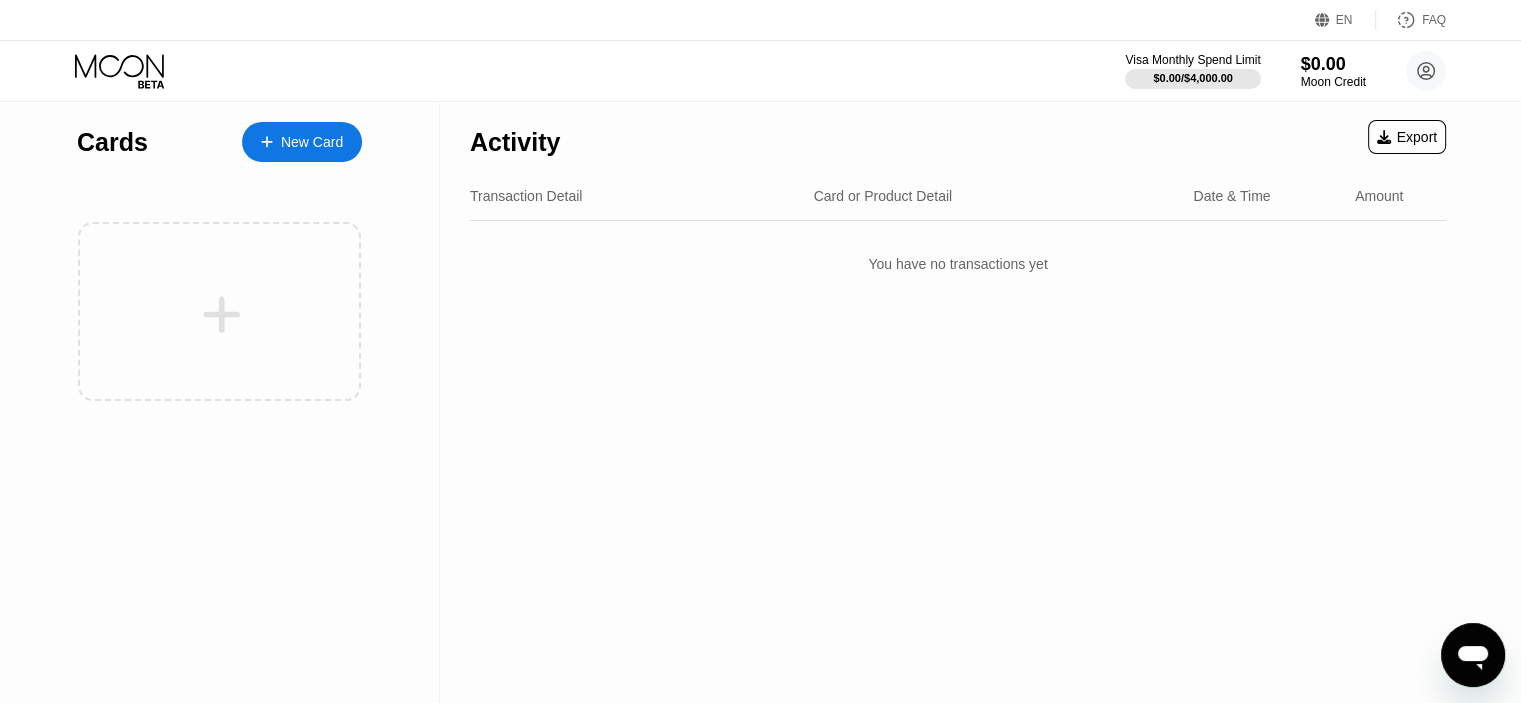 click 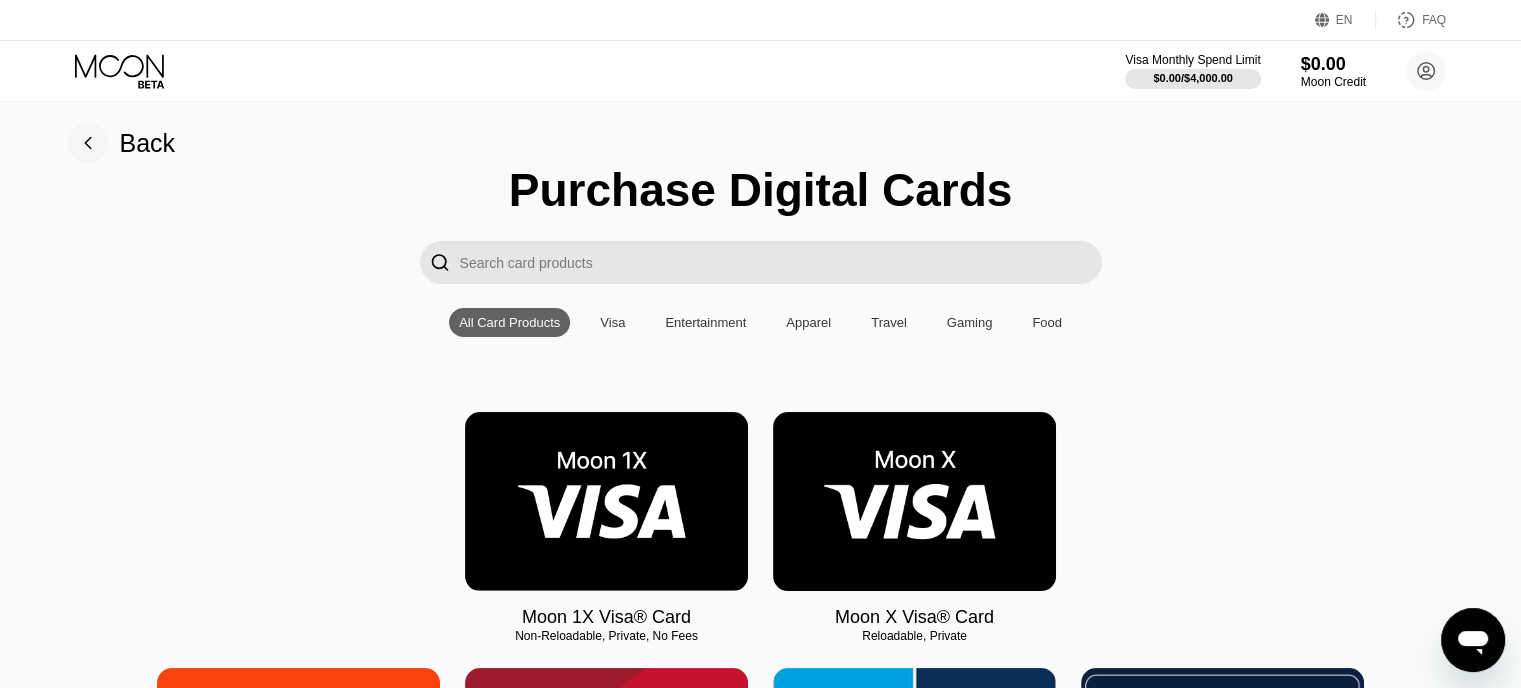 scroll, scrollTop: 0, scrollLeft: 0, axis: both 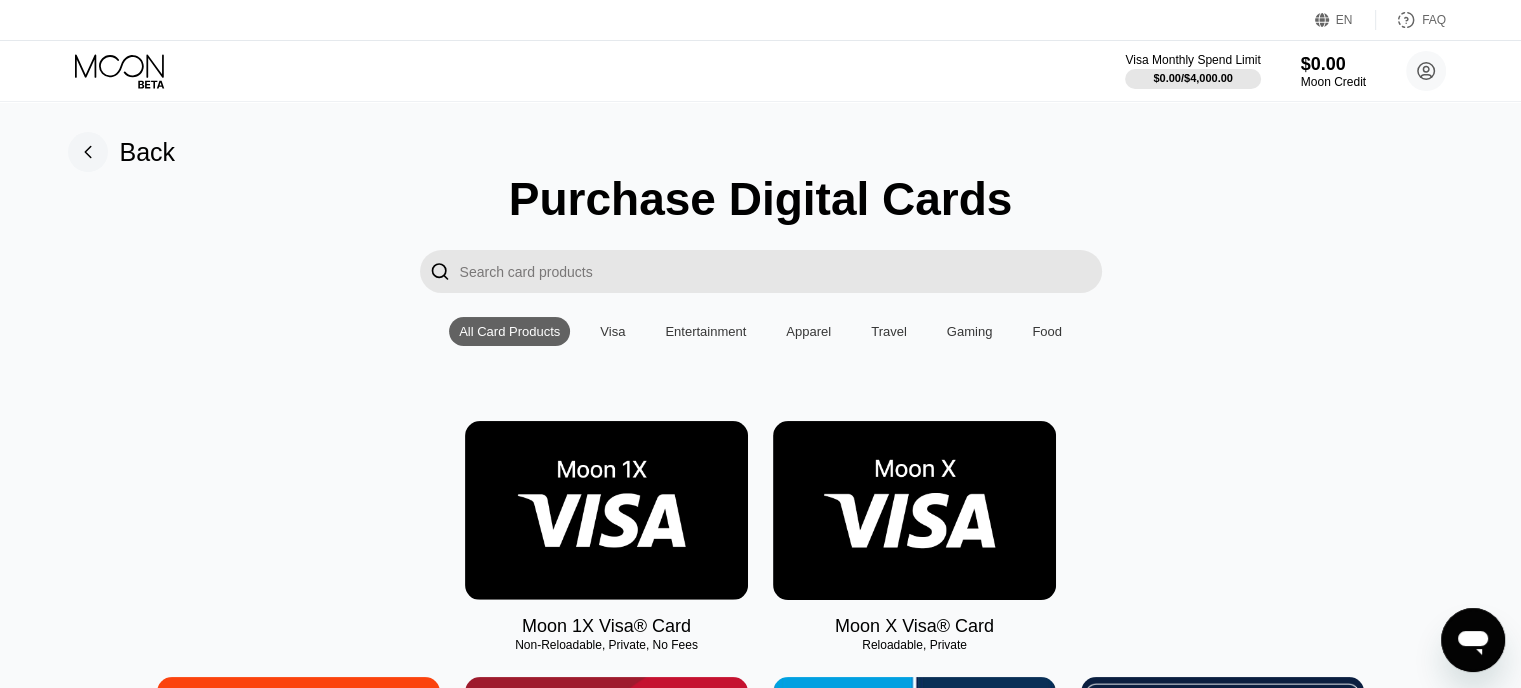 click on "Visa" at bounding box center [612, 331] 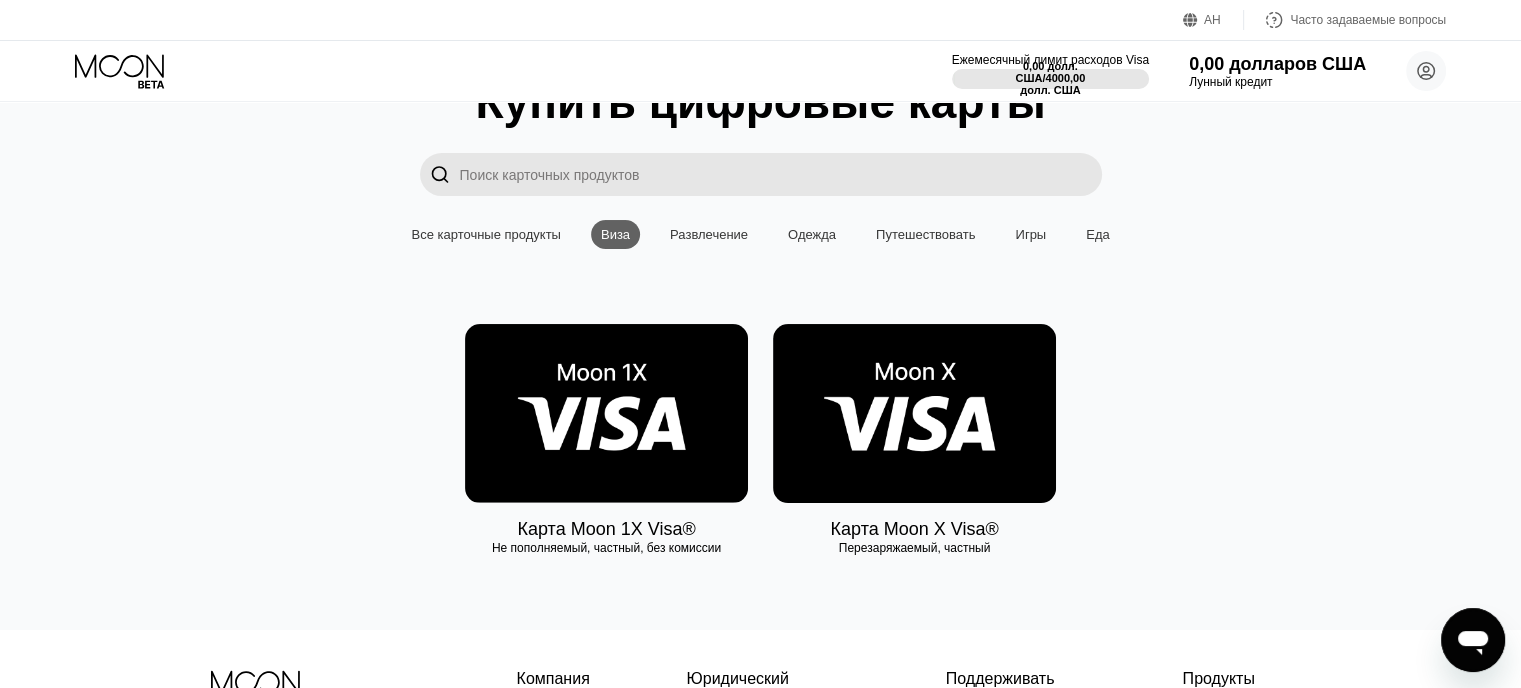 scroll, scrollTop: 200, scrollLeft: 0, axis: vertical 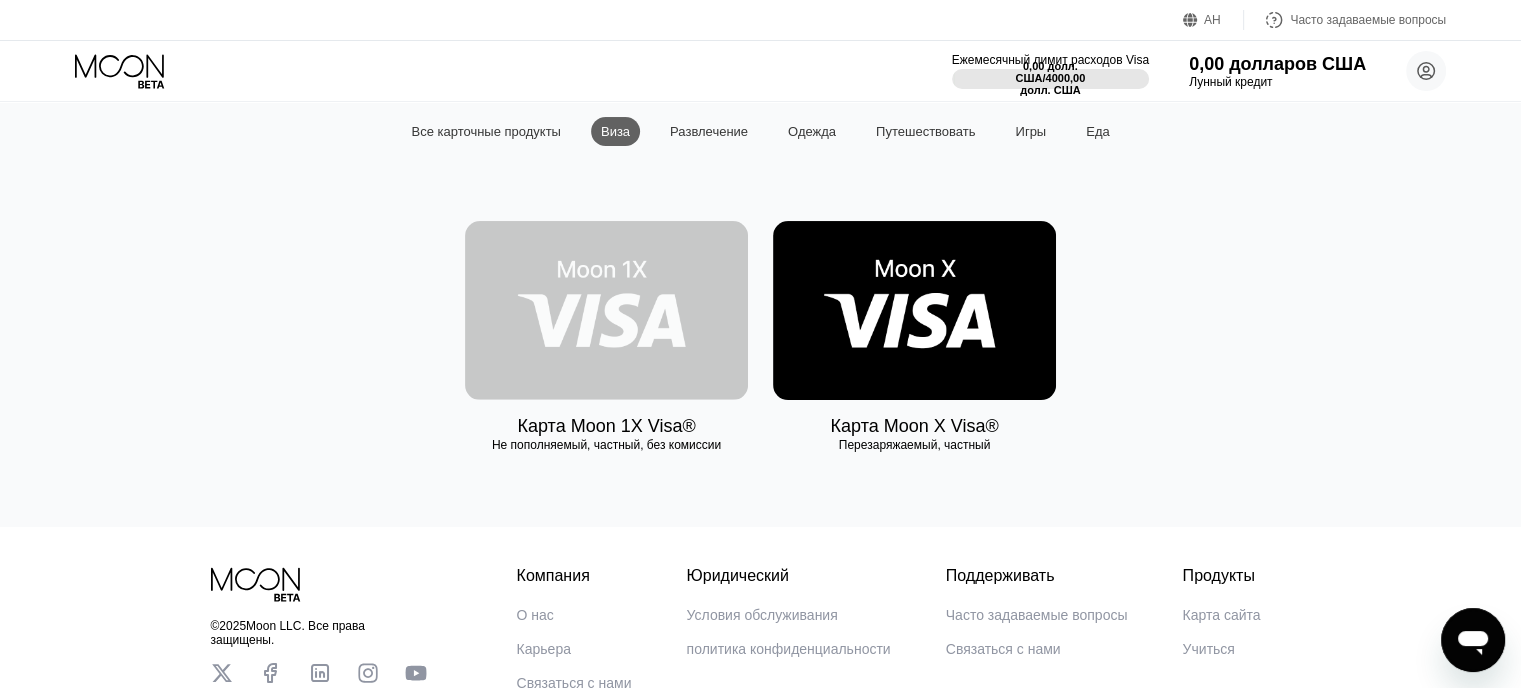 click at bounding box center (606, 310) 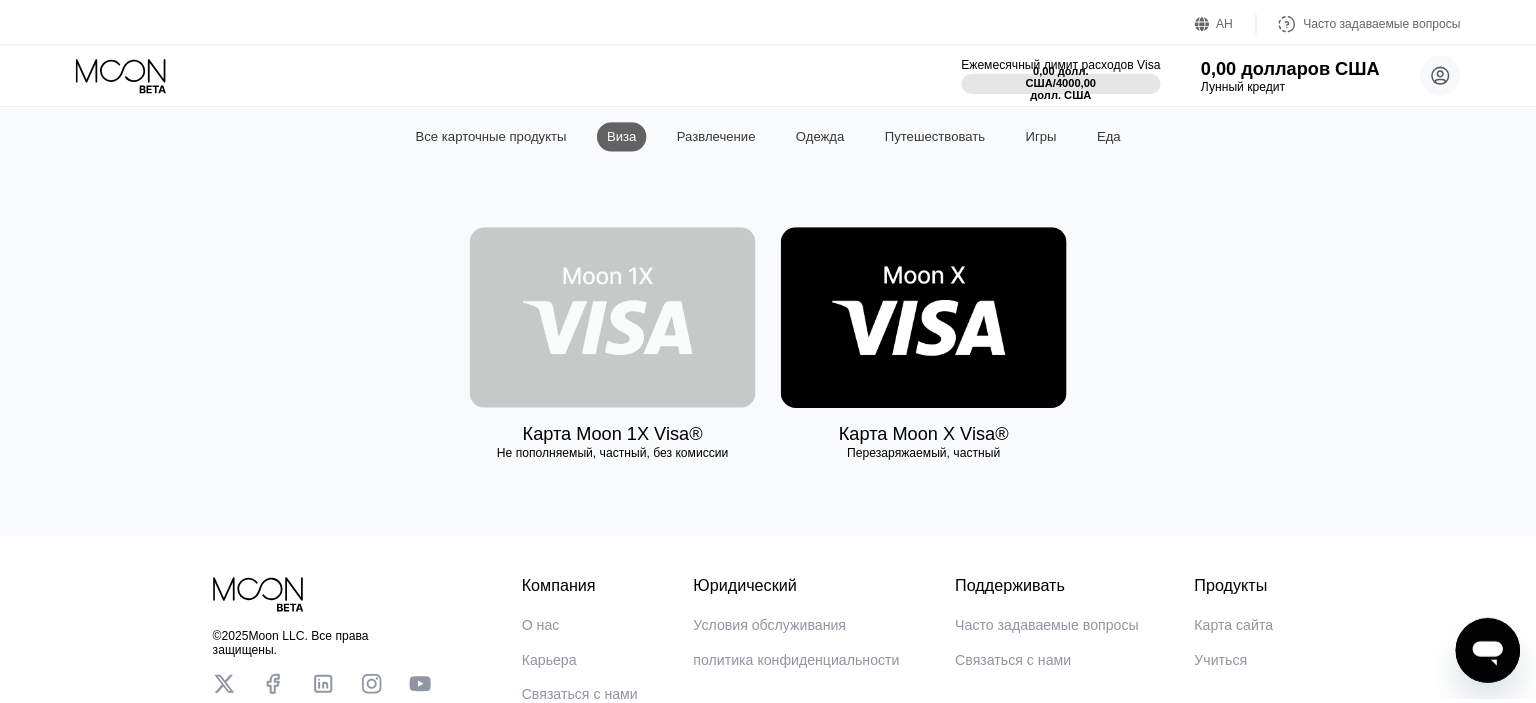 scroll, scrollTop: 0, scrollLeft: 0, axis: both 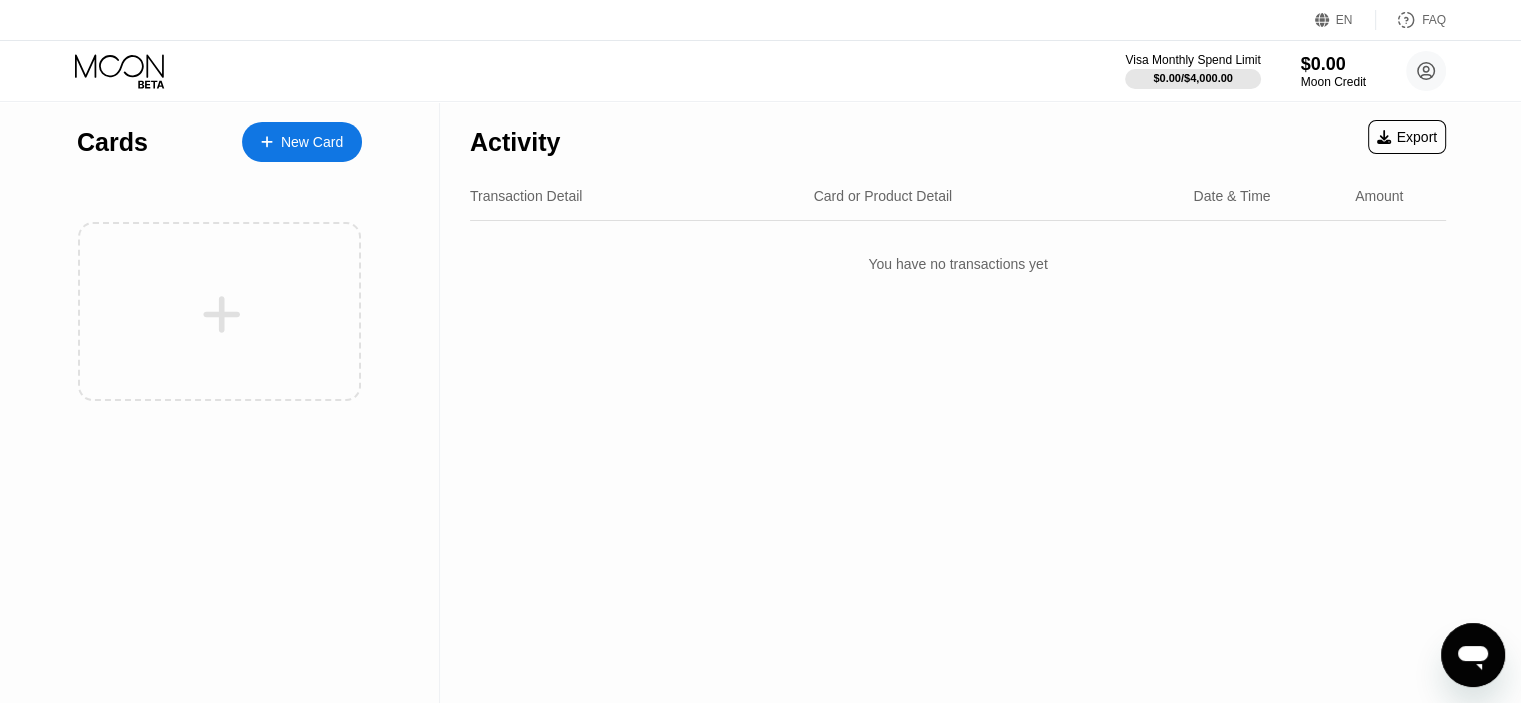 click on "New Card" at bounding box center (312, 142) 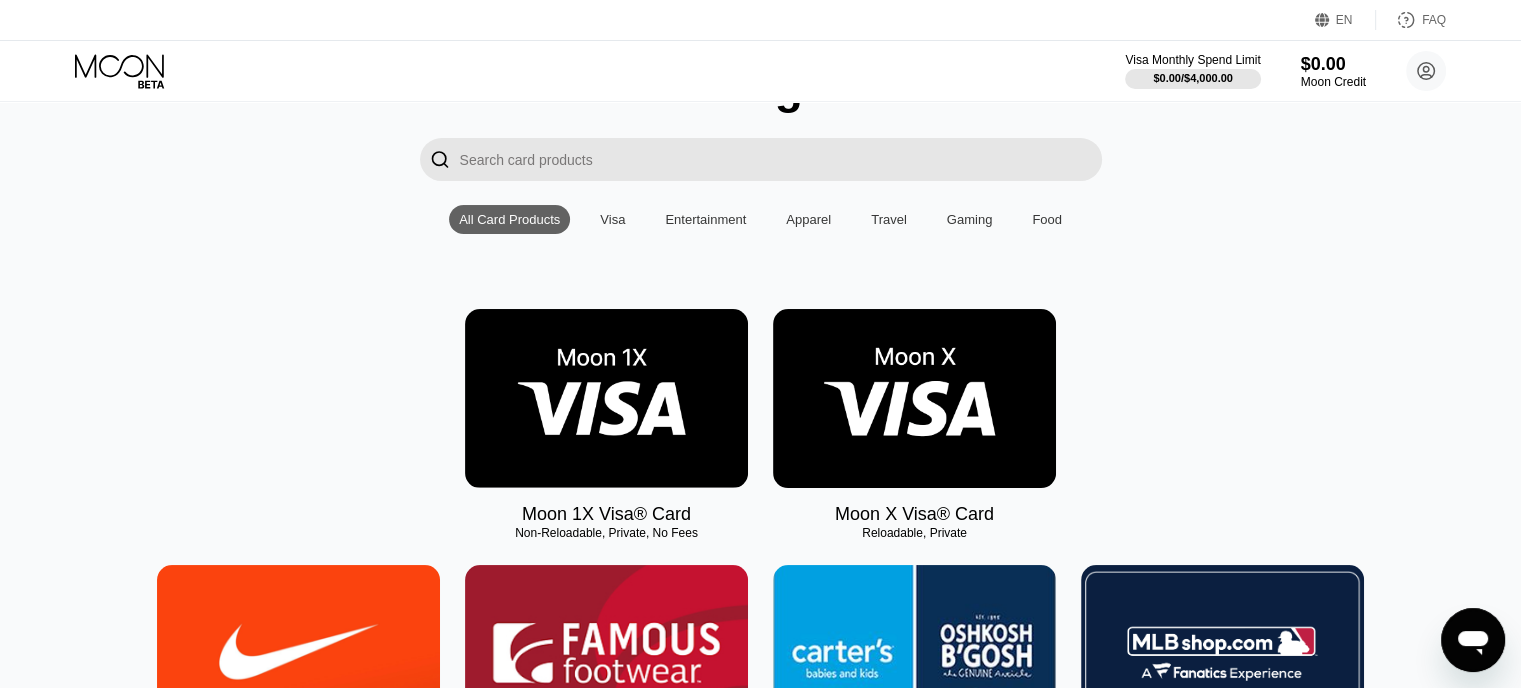 scroll, scrollTop: 200, scrollLeft: 0, axis: vertical 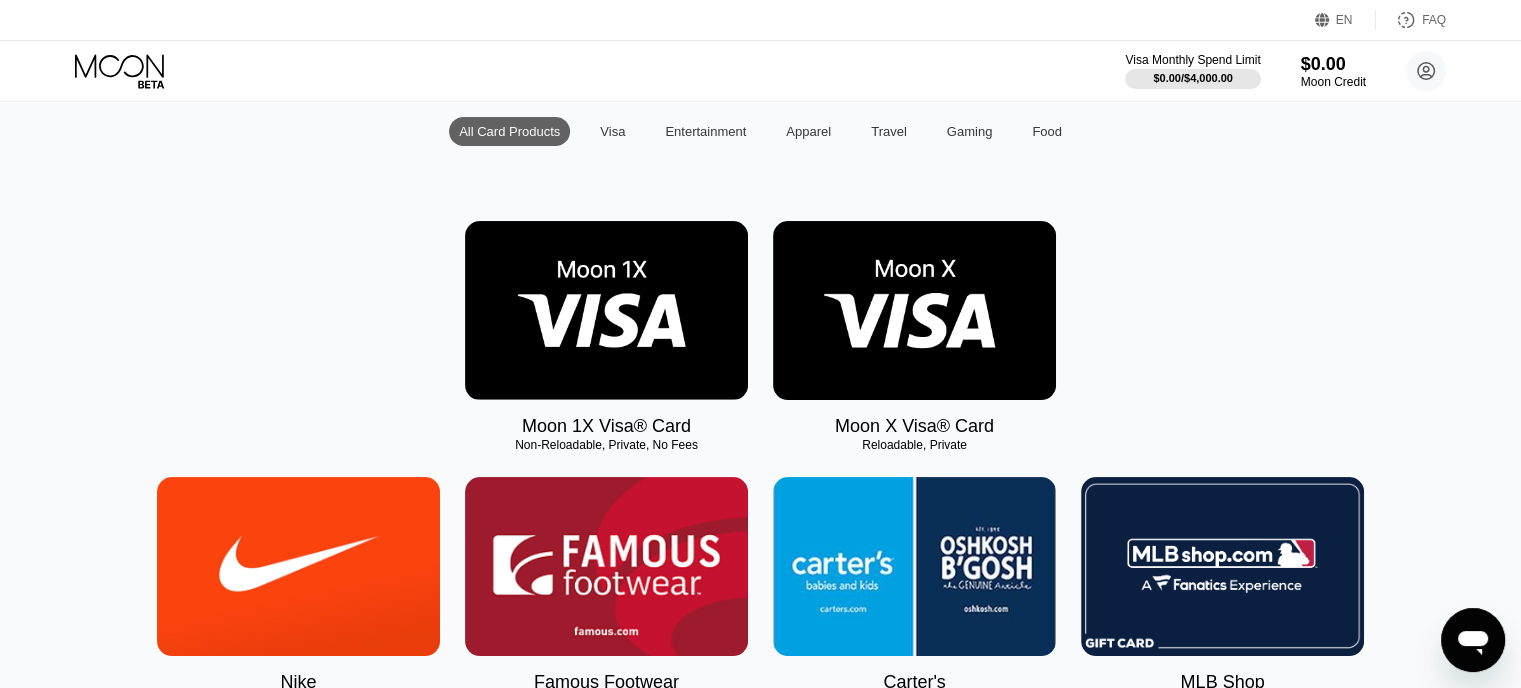 click at bounding box center [914, 310] 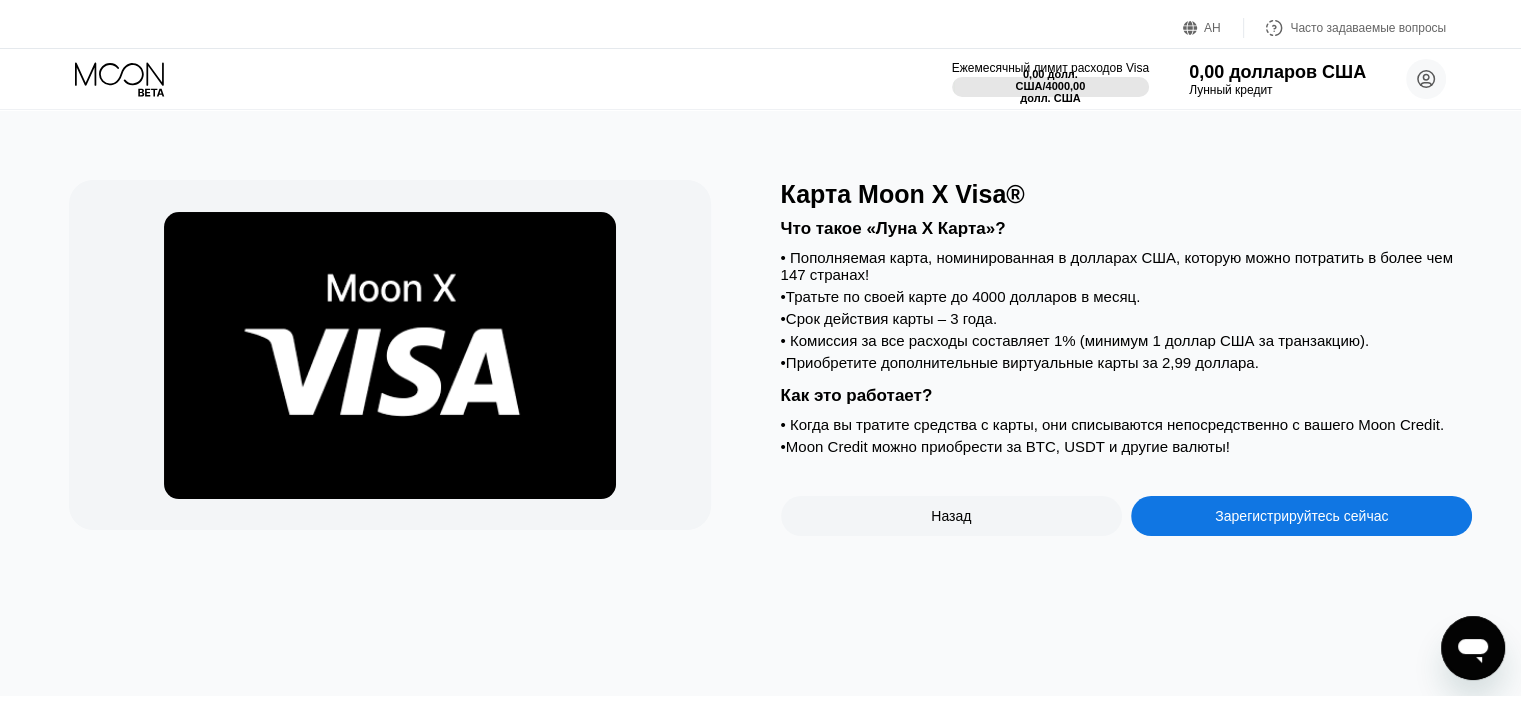 scroll, scrollTop: 0, scrollLeft: 0, axis: both 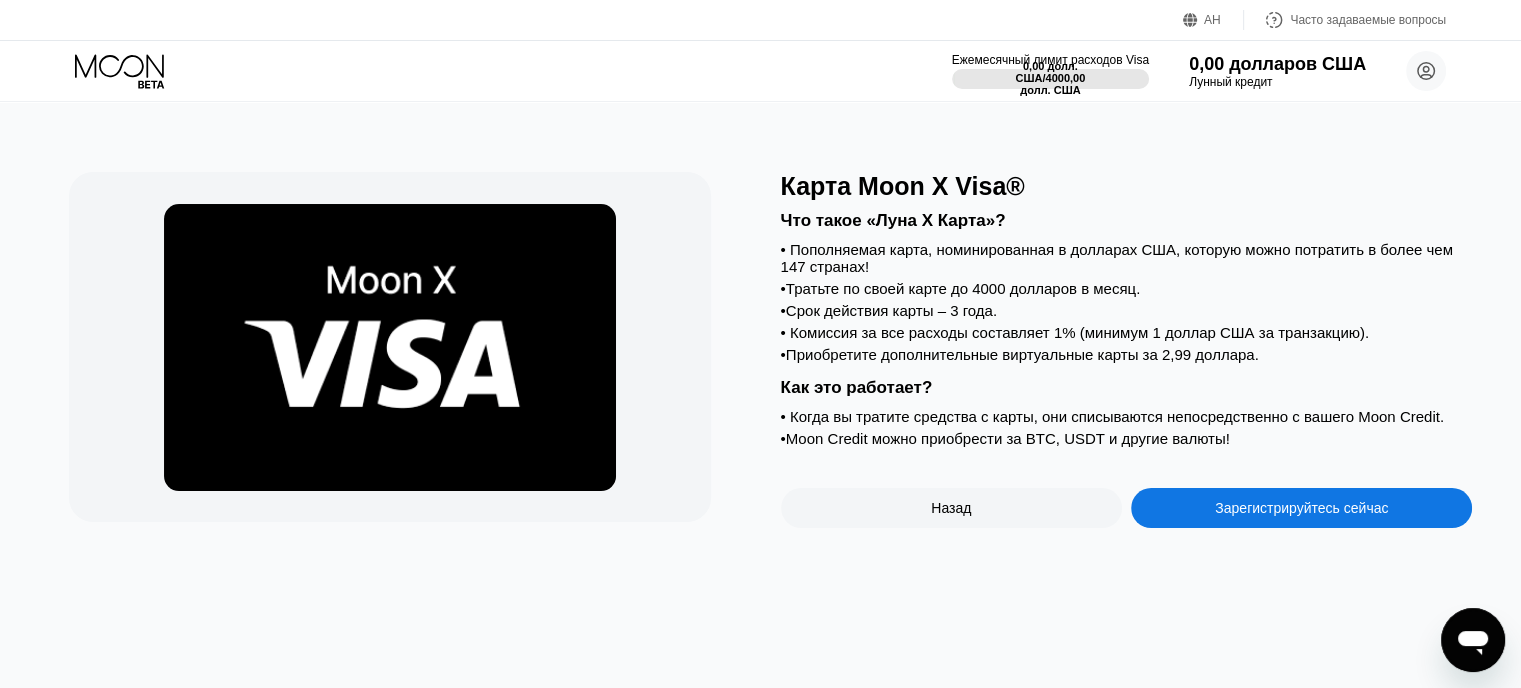 click on "Зарегистрируйтесь сейчас" at bounding box center [1301, 508] 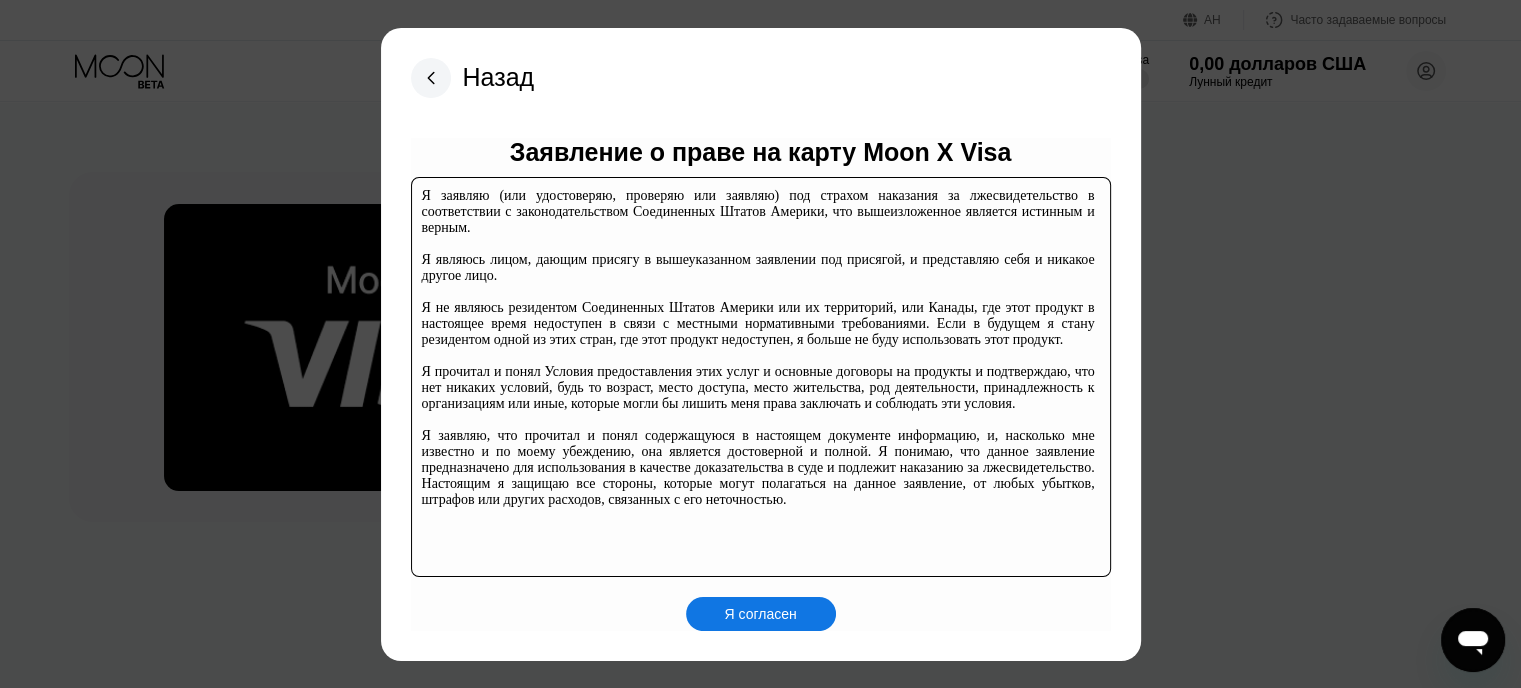 click on "Я согласен" at bounding box center (760, 614) 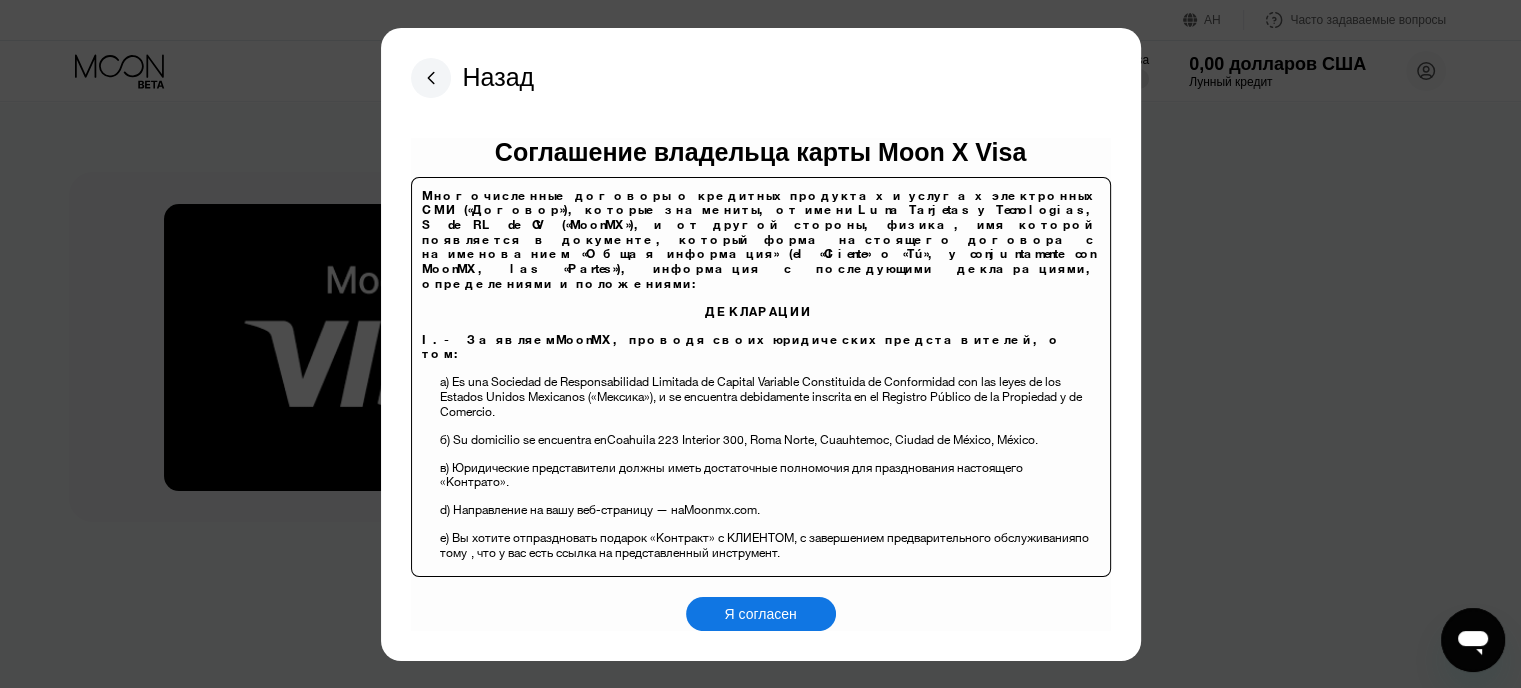 click on "Я согласен" at bounding box center (760, 614) 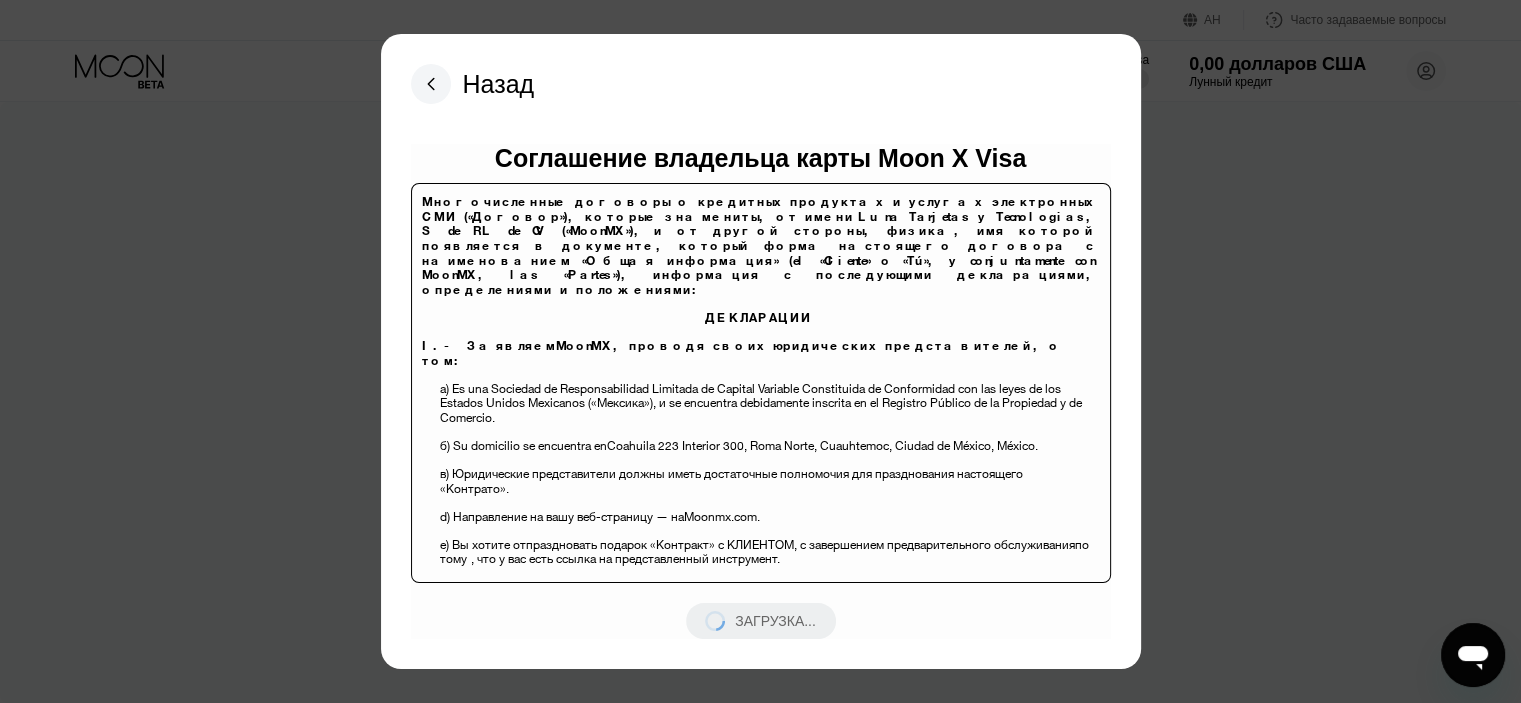 scroll, scrollTop: 600, scrollLeft: 0, axis: vertical 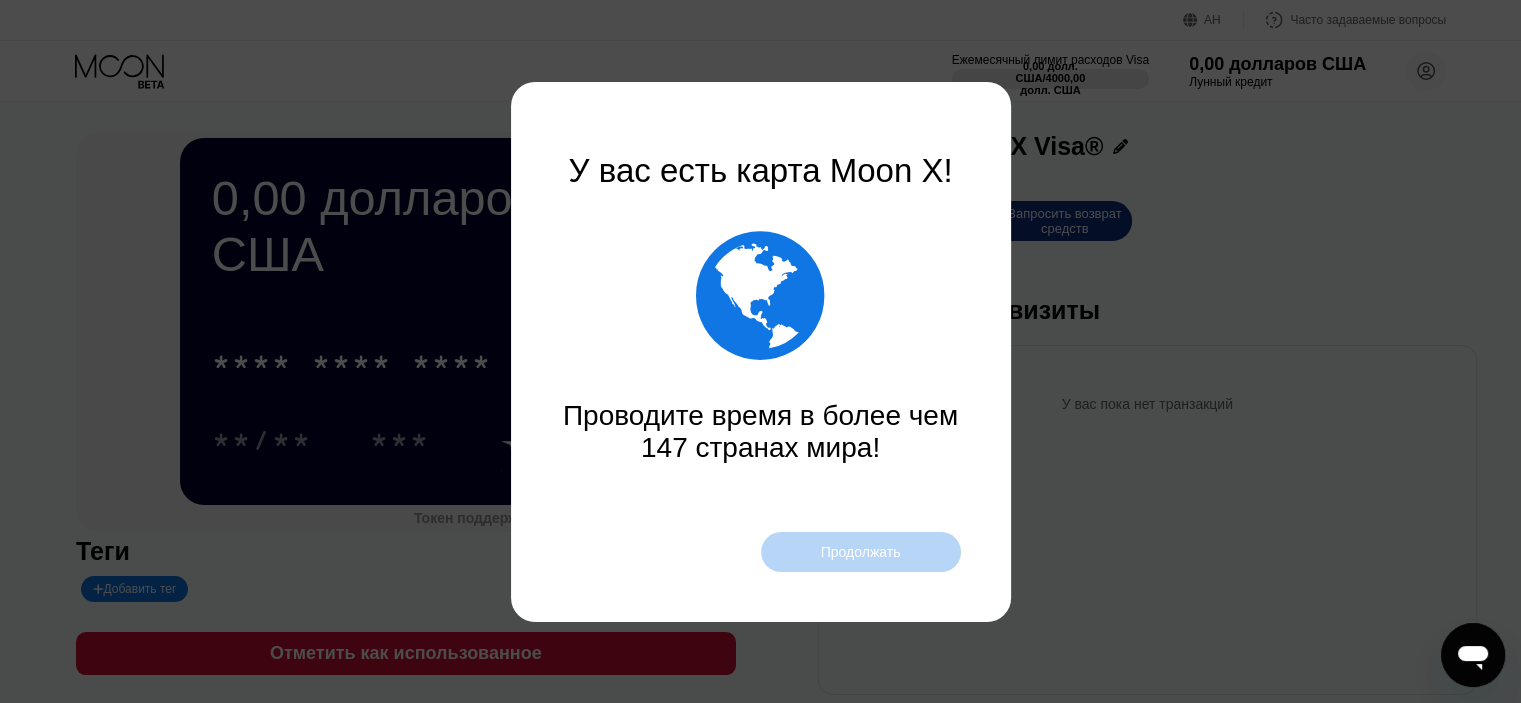 click on "Продолжать" at bounding box center (861, 552) 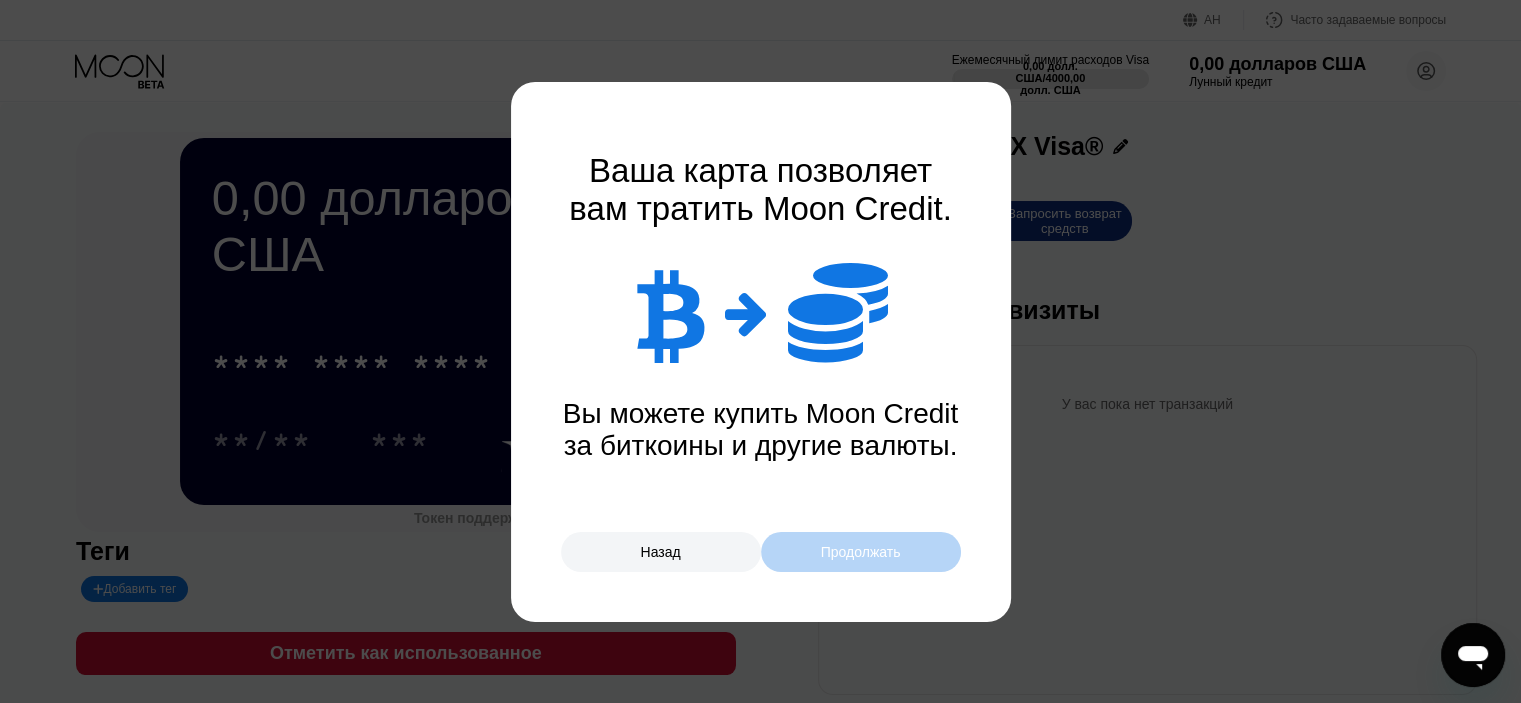 click on "Продолжать" at bounding box center (861, 552) 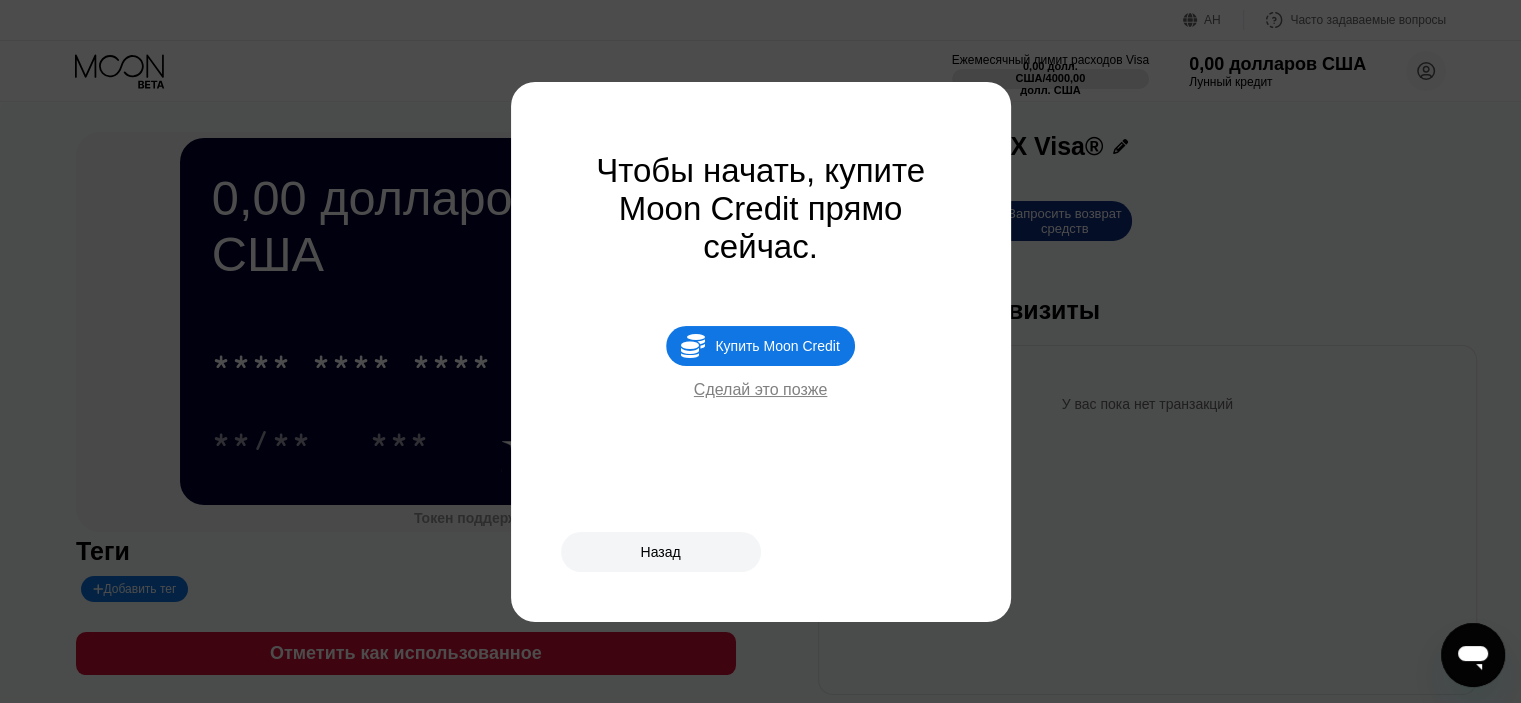 click on "Назад" at bounding box center (661, 552) 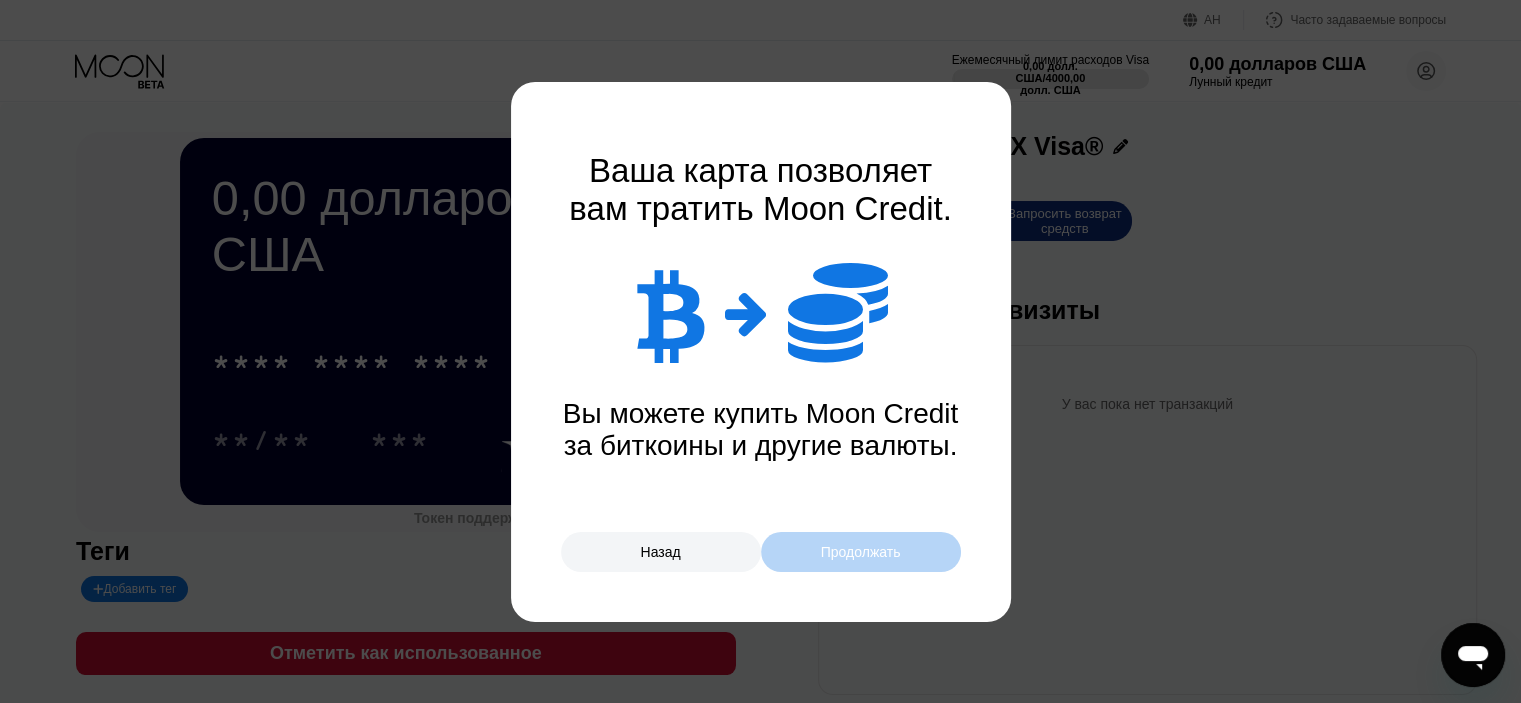 click on "Продолжать" at bounding box center (861, 552) 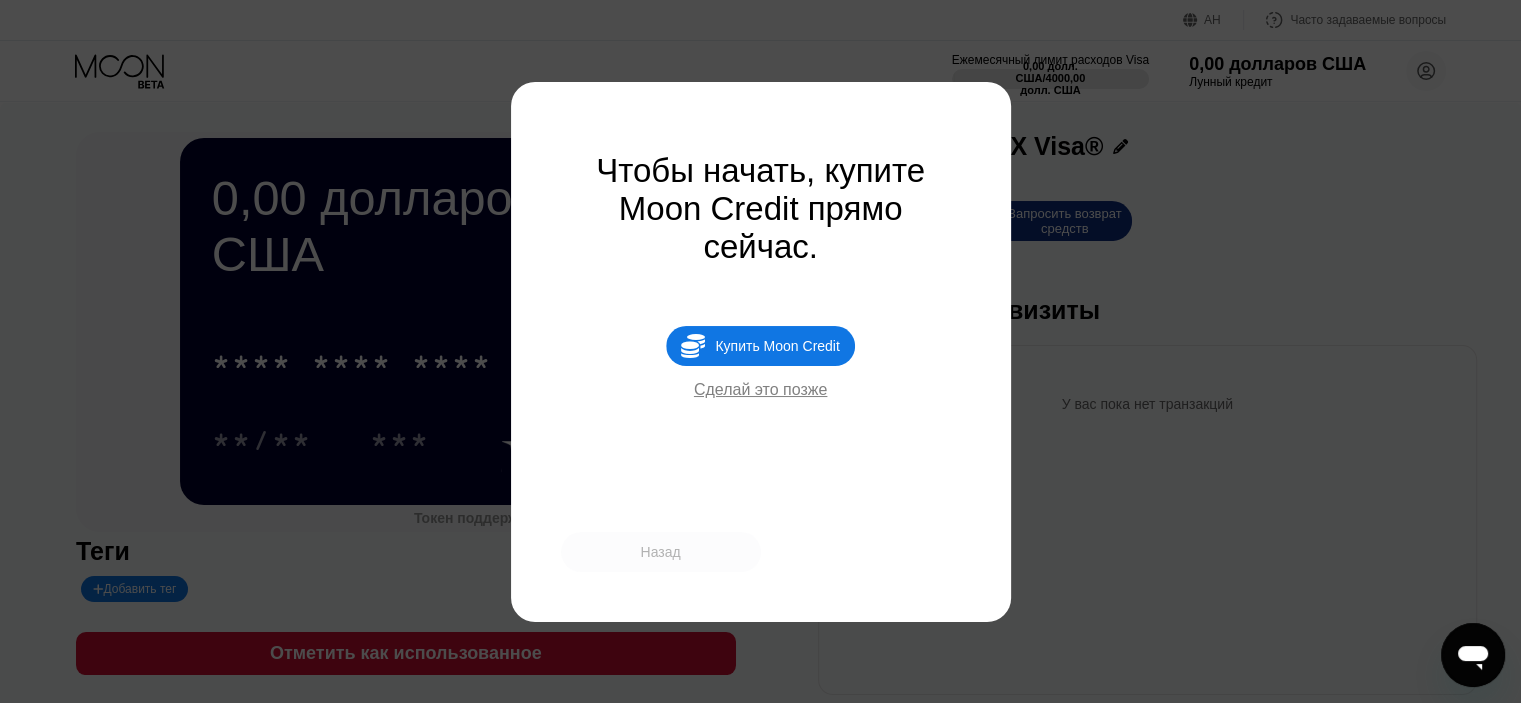 click on "Назад" at bounding box center (660, 552) 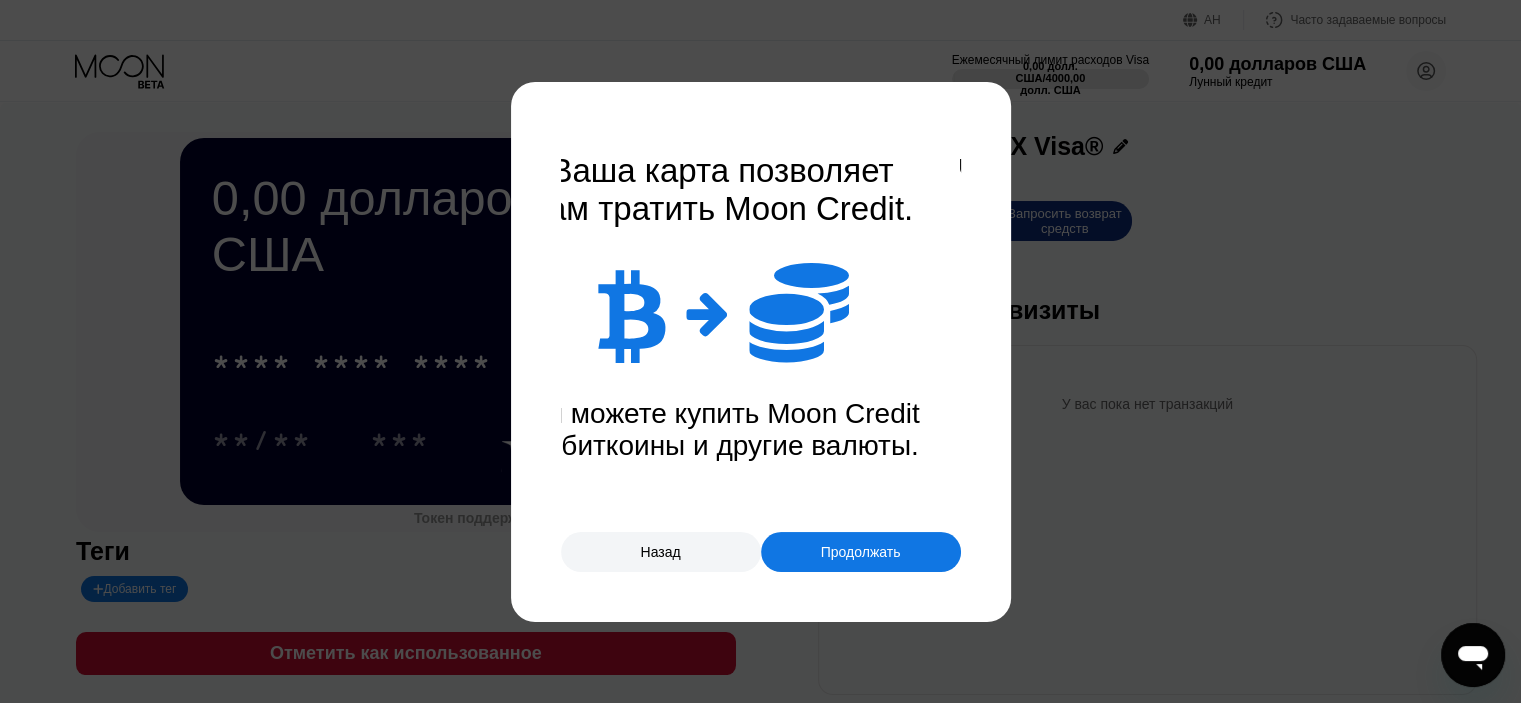 click on "Назад" at bounding box center (660, 552) 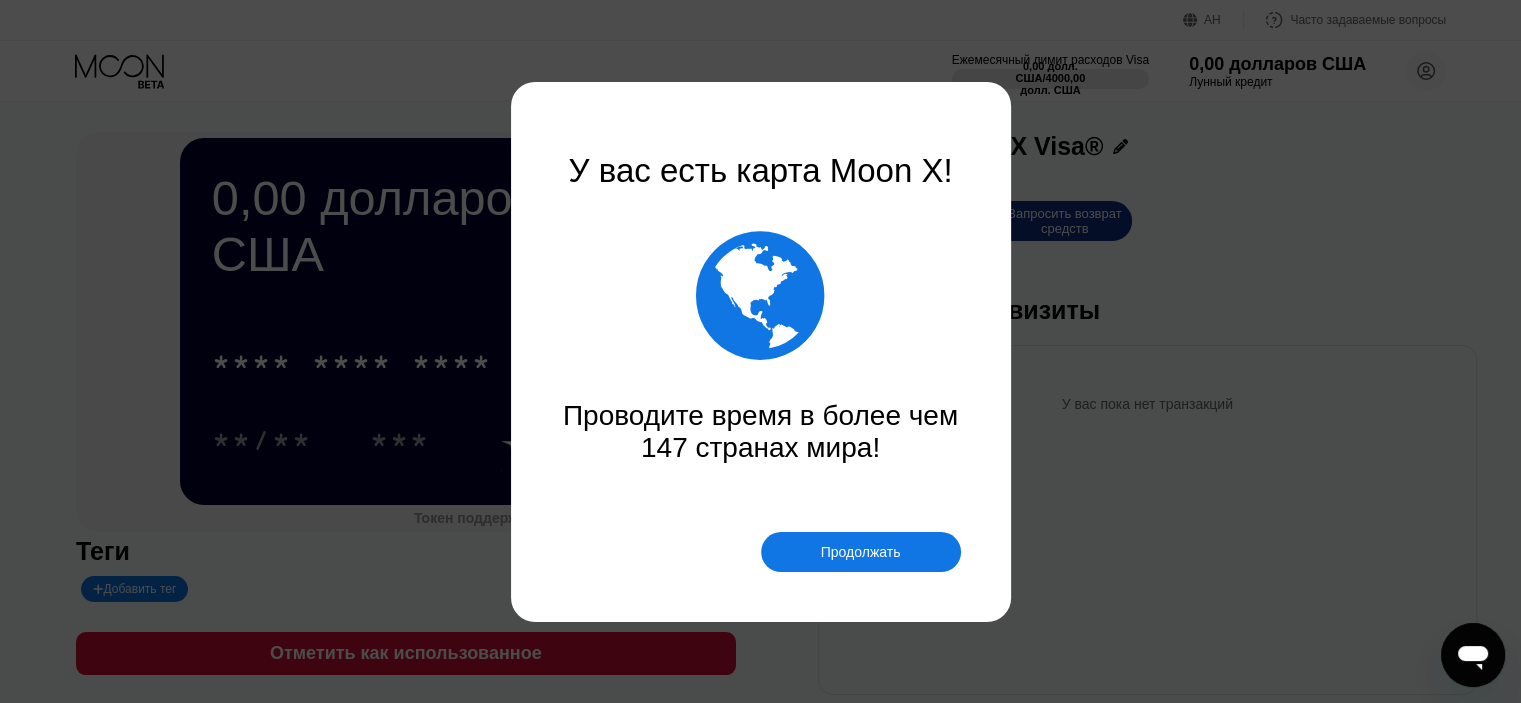 click on "Продолжать" at bounding box center [861, 552] 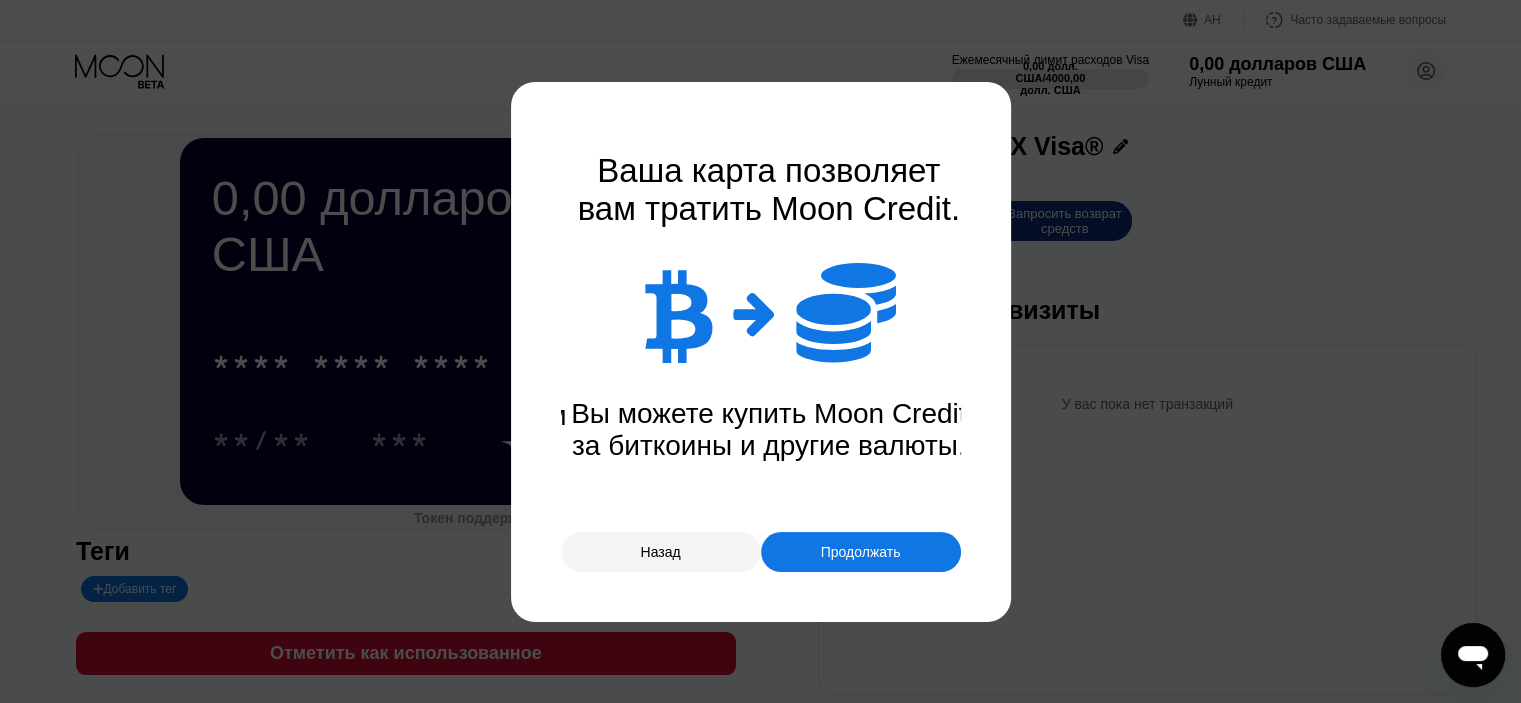 click on "Продолжать" at bounding box center [861, 552] 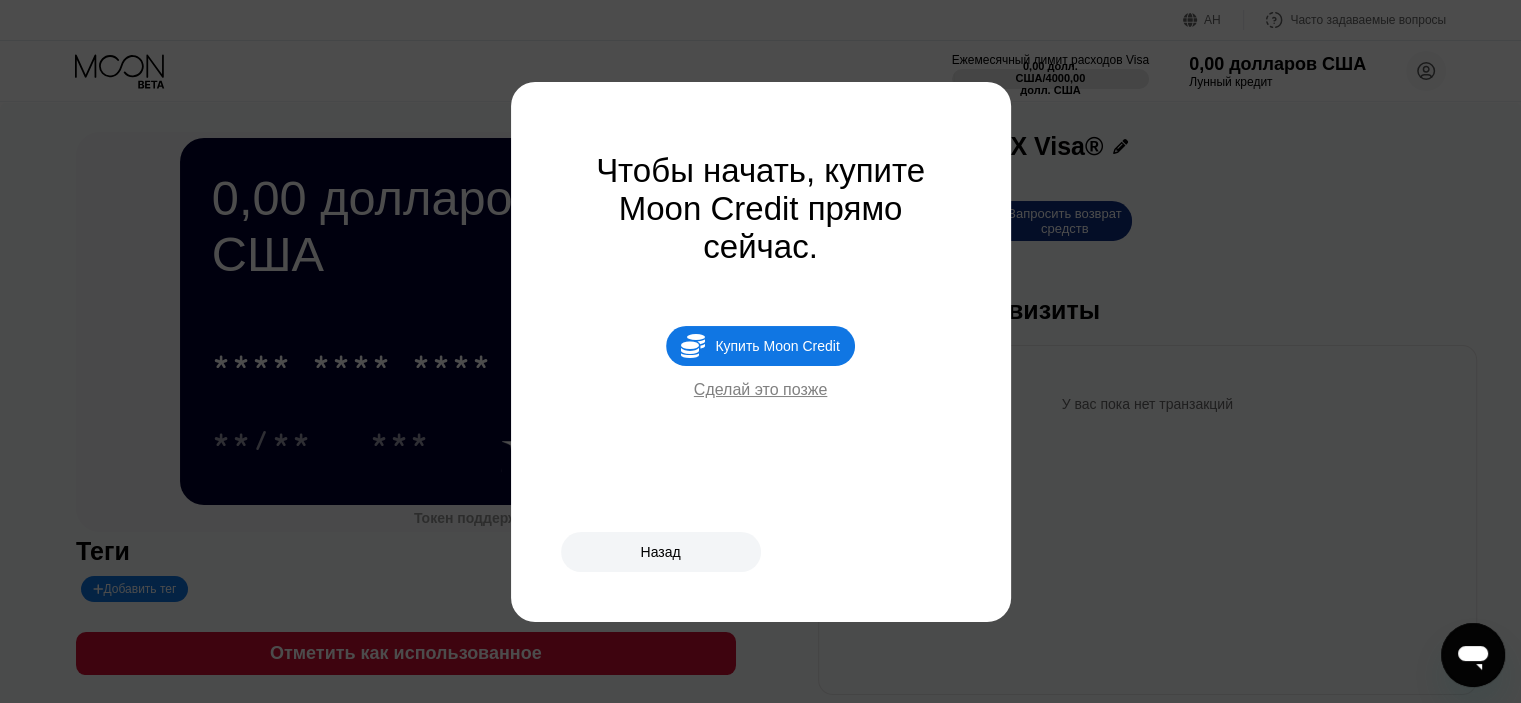 click on "Сделай это позже" at bounding box center [761, 389] 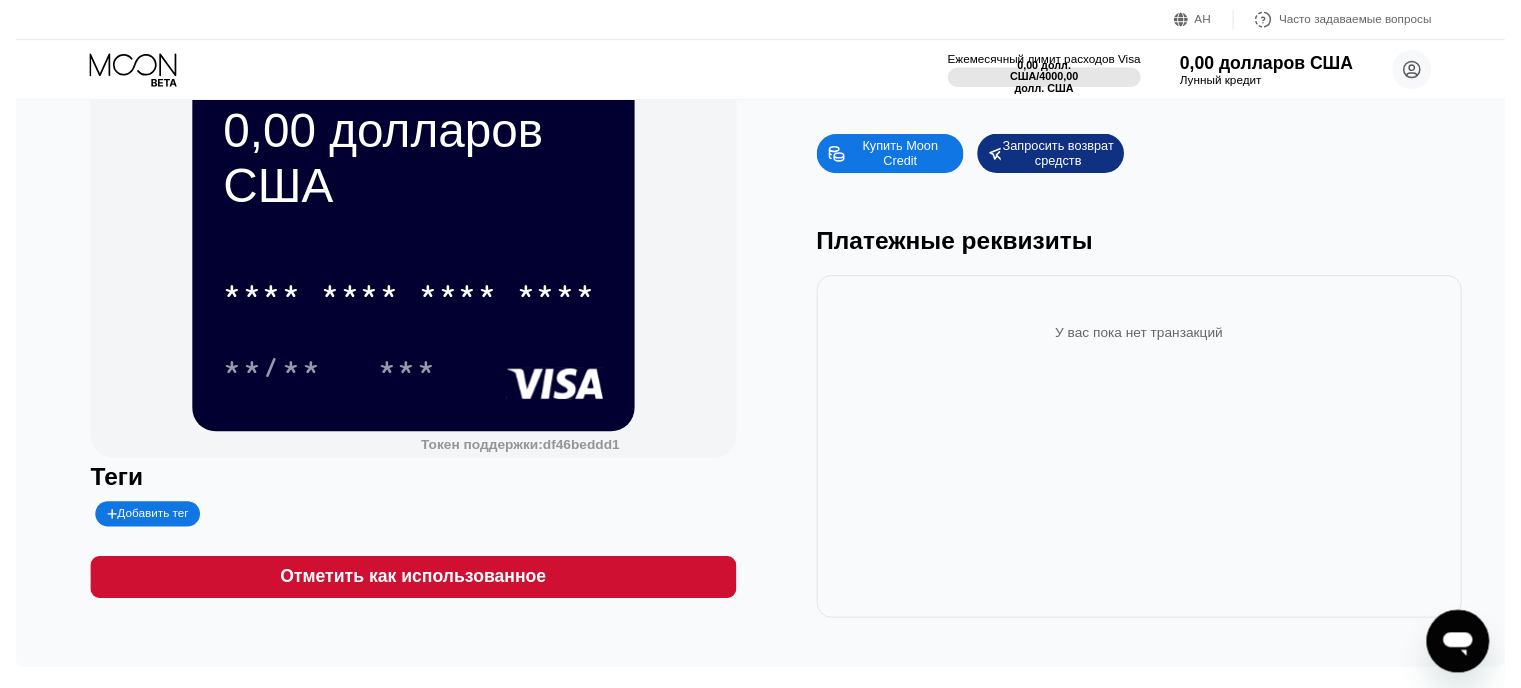 scroll, scrollTop: 0, scrollLeft: 0, axis: both 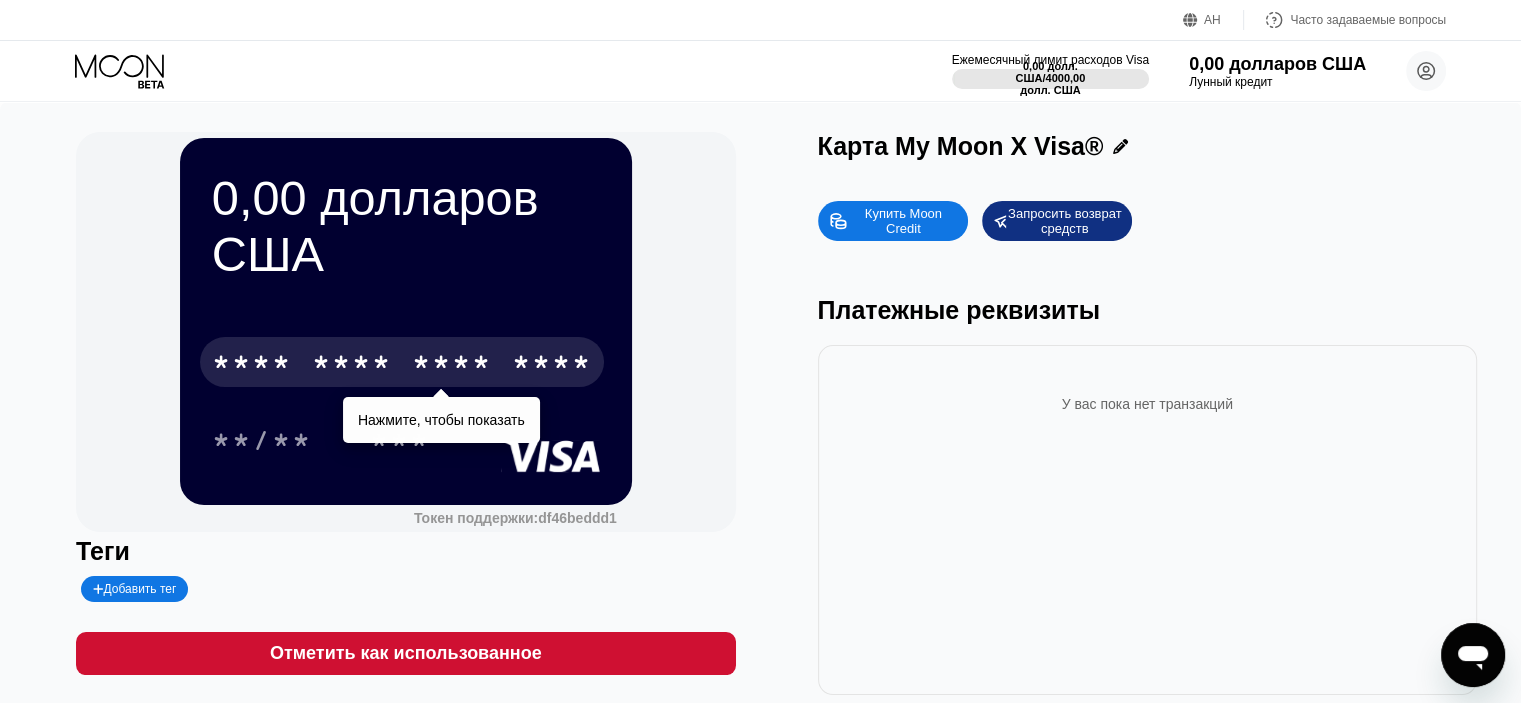 click on "*" at bounding box center [342, 365] 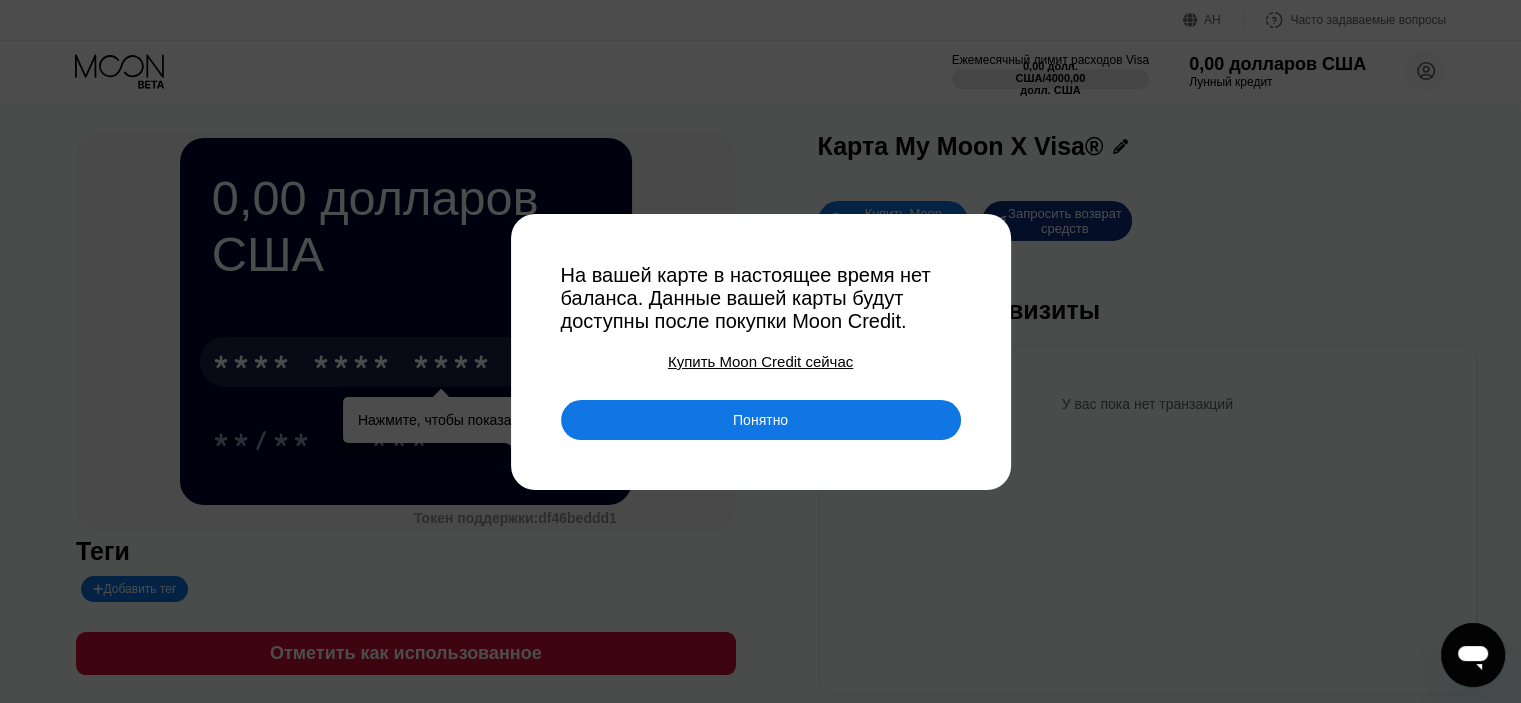 click on "Понятно" at bounding box center (760, 420) 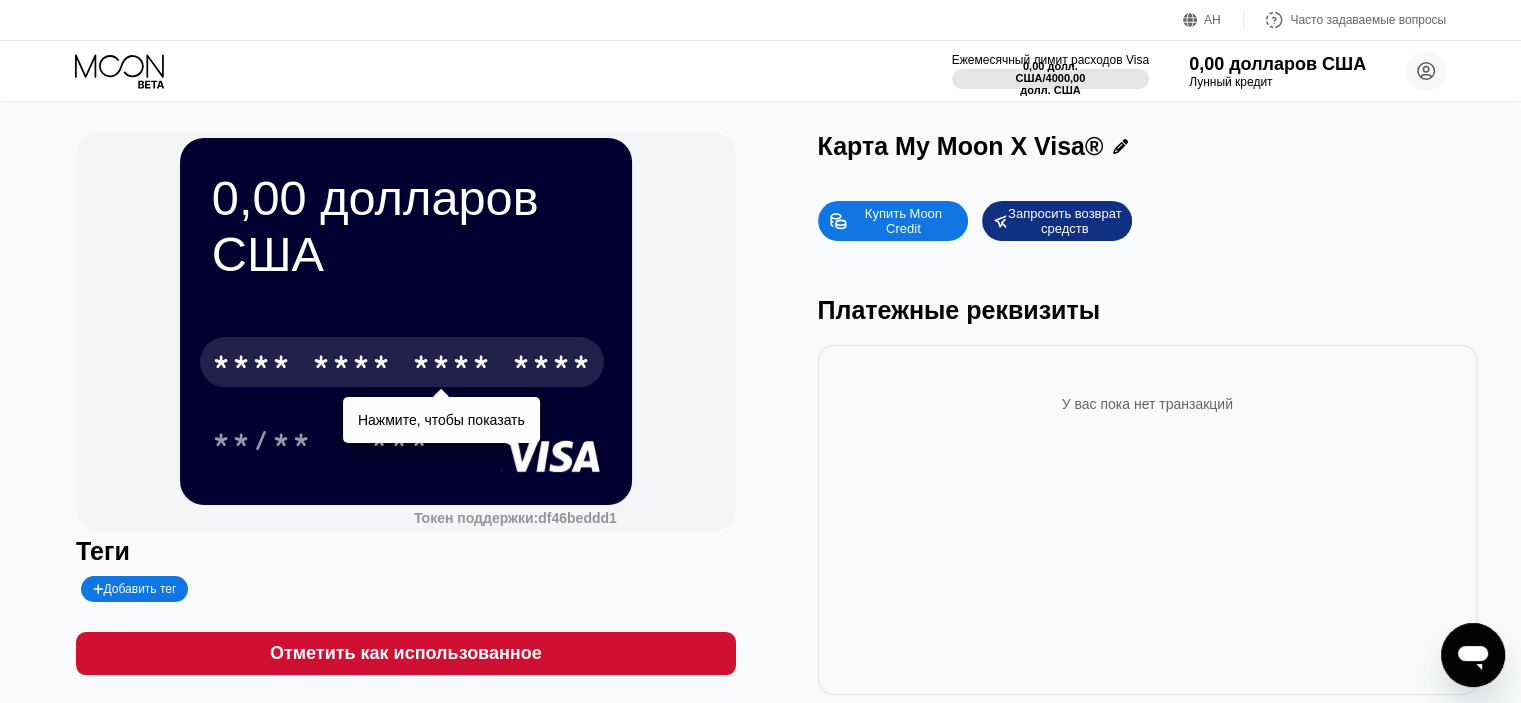 click 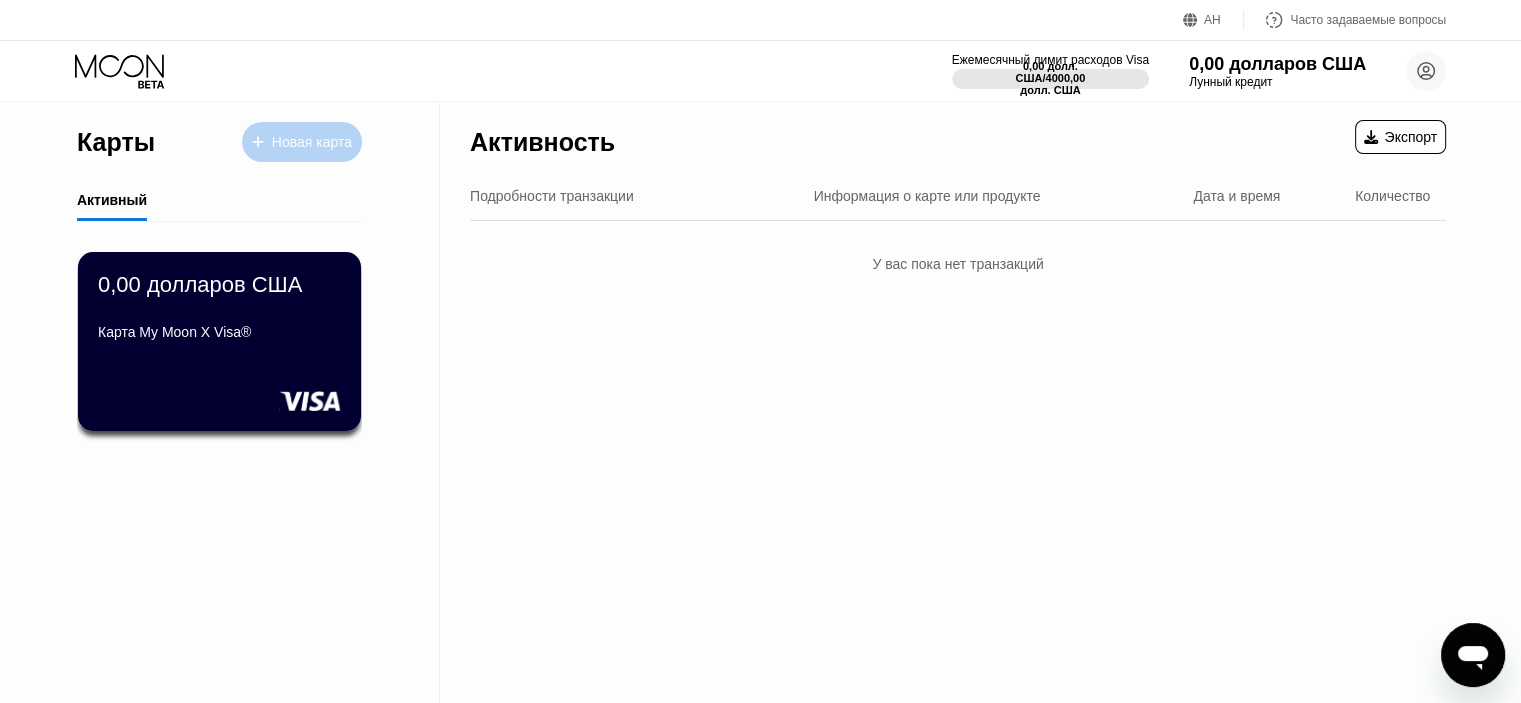 click on "Новая карта" at bounding box center [312, 142] 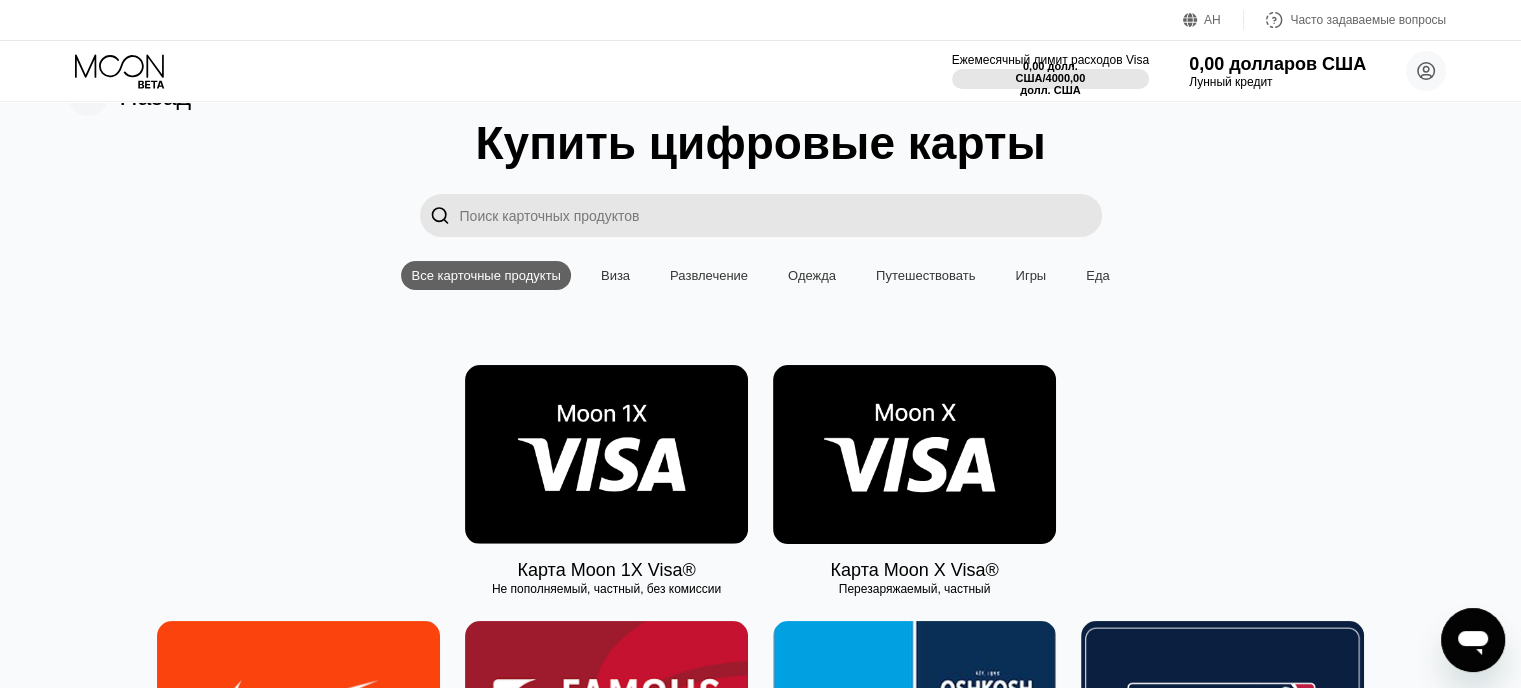 scroll, scrollTop: 100, scrollLeft: 0, axis: vertical 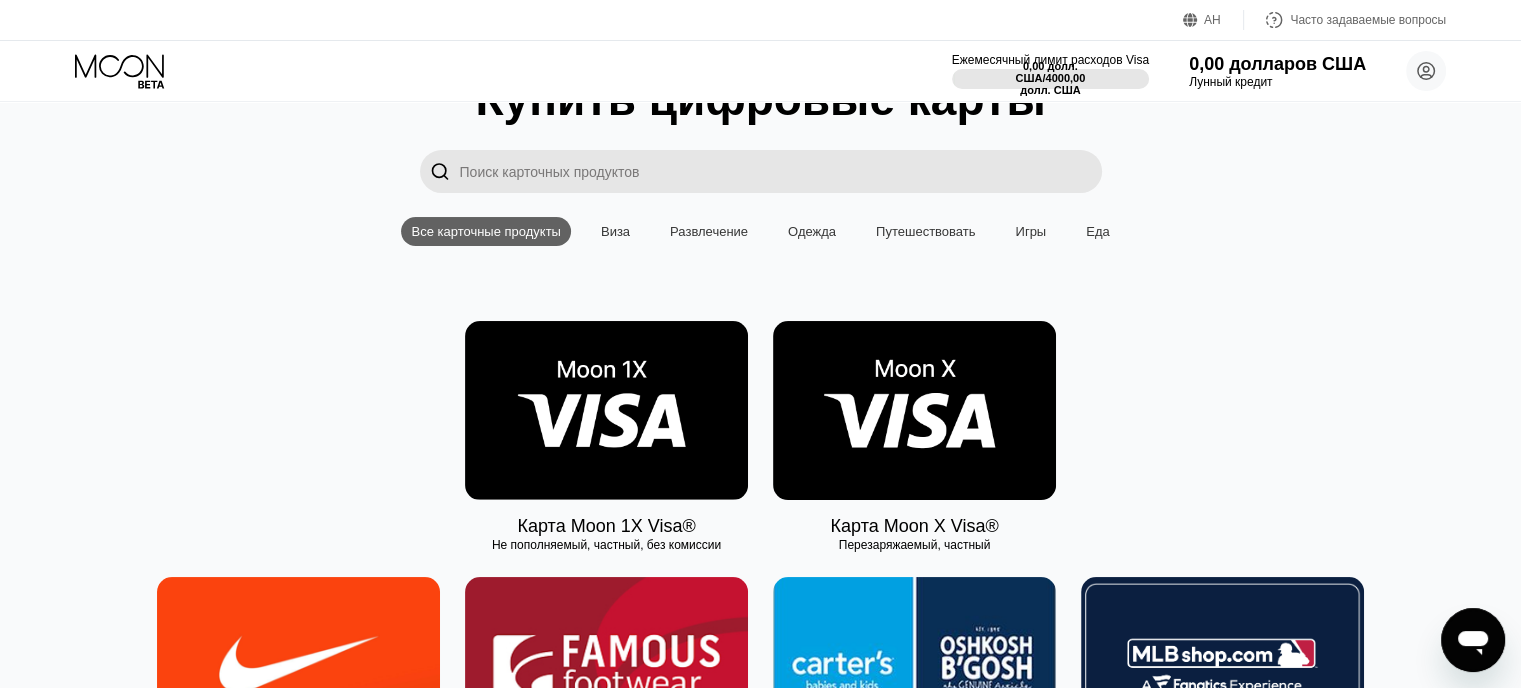 click at bounding box center (606, 410) 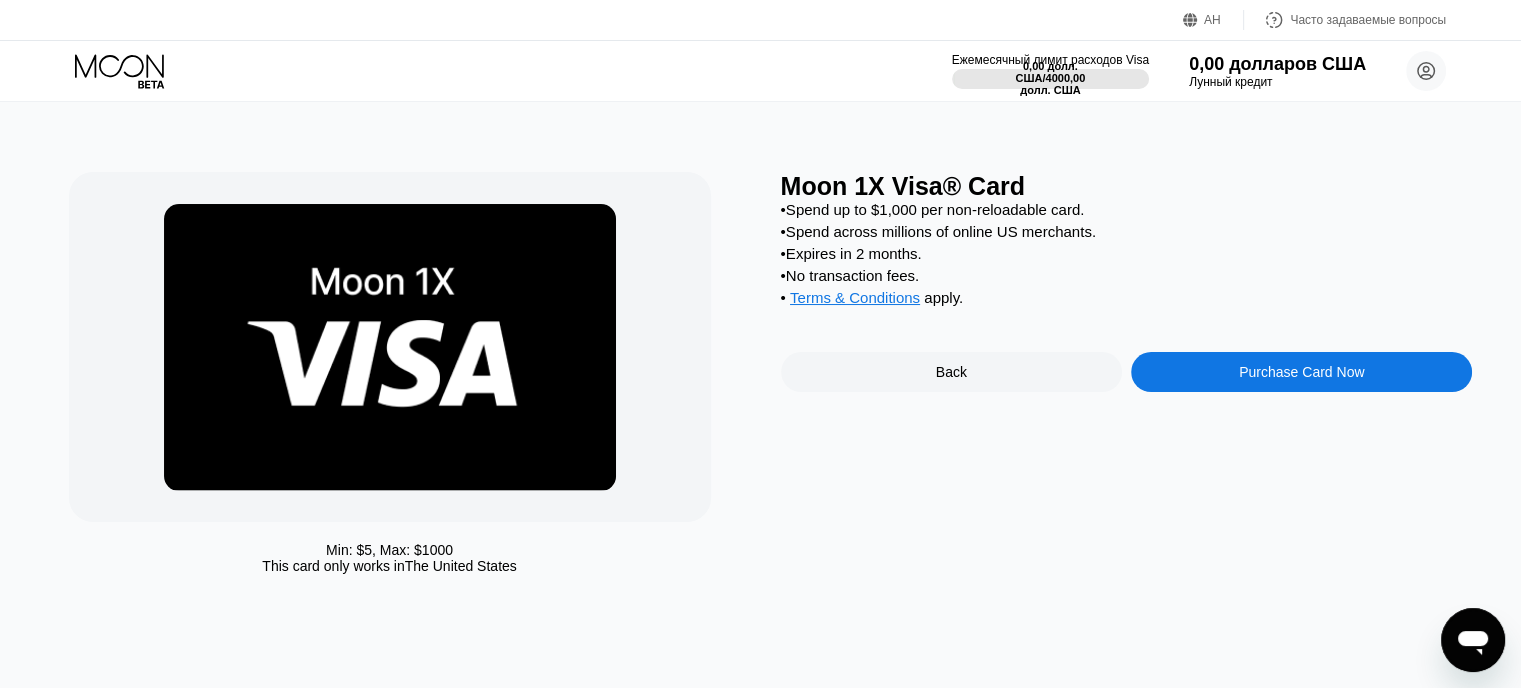 scroll, scrollTop: 0, scrollLeft: 0, axis: both 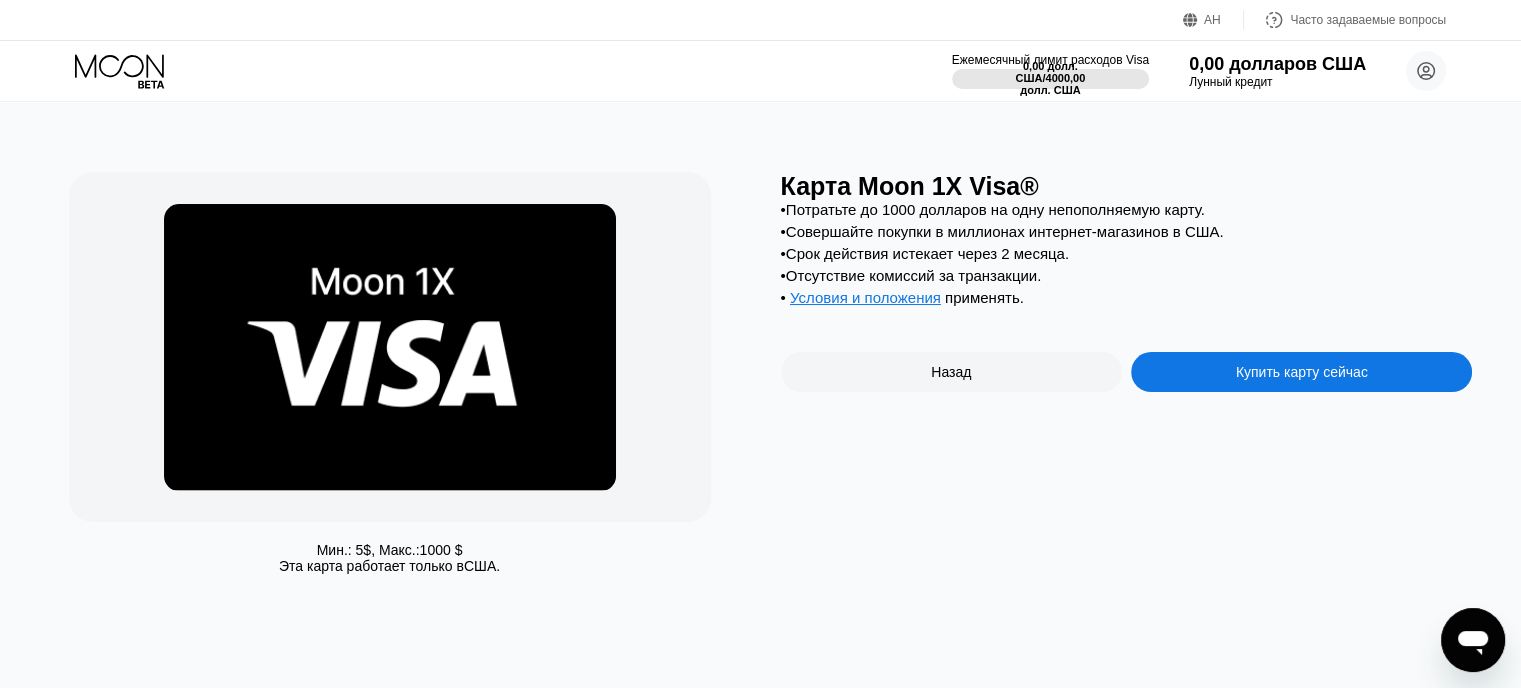 click on "Купить карту сейчас" at bounding box center (1302, 372) 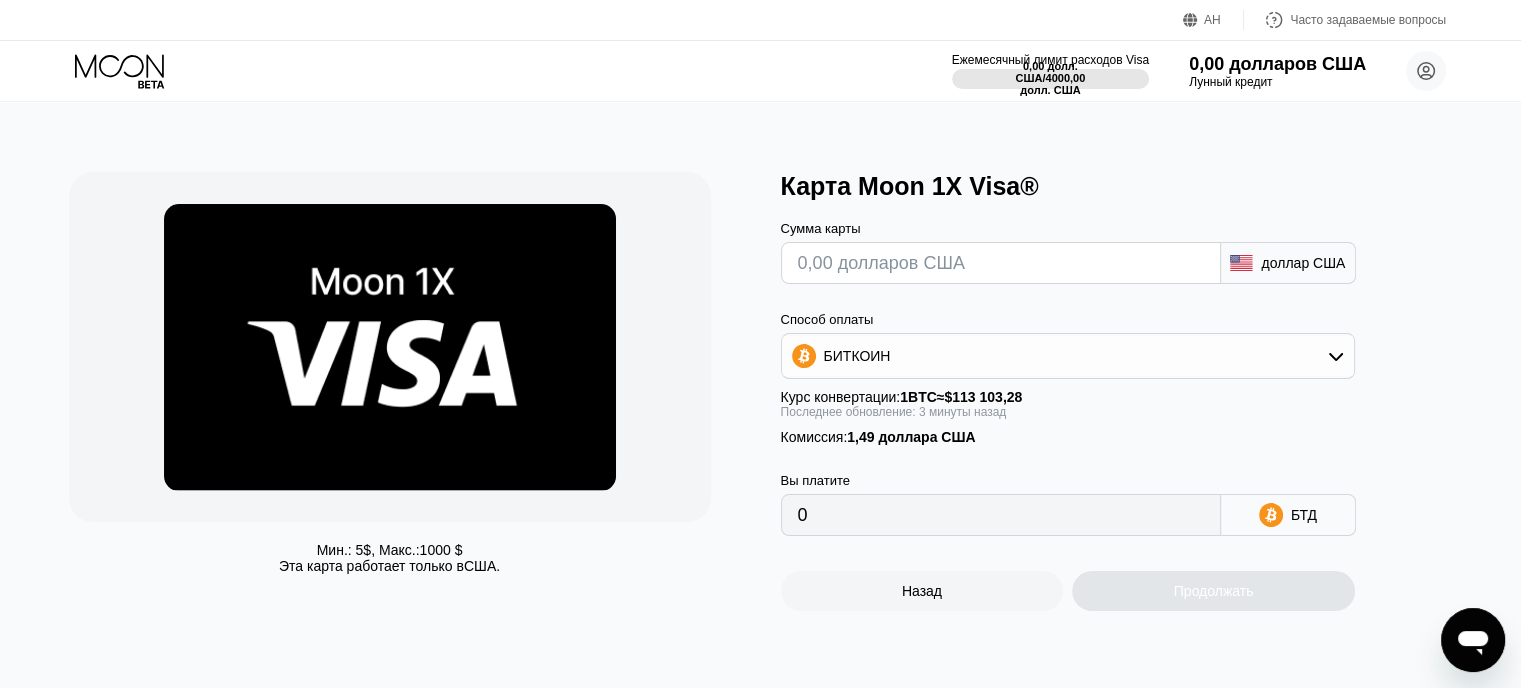 click at bounding box center [1001, 263] 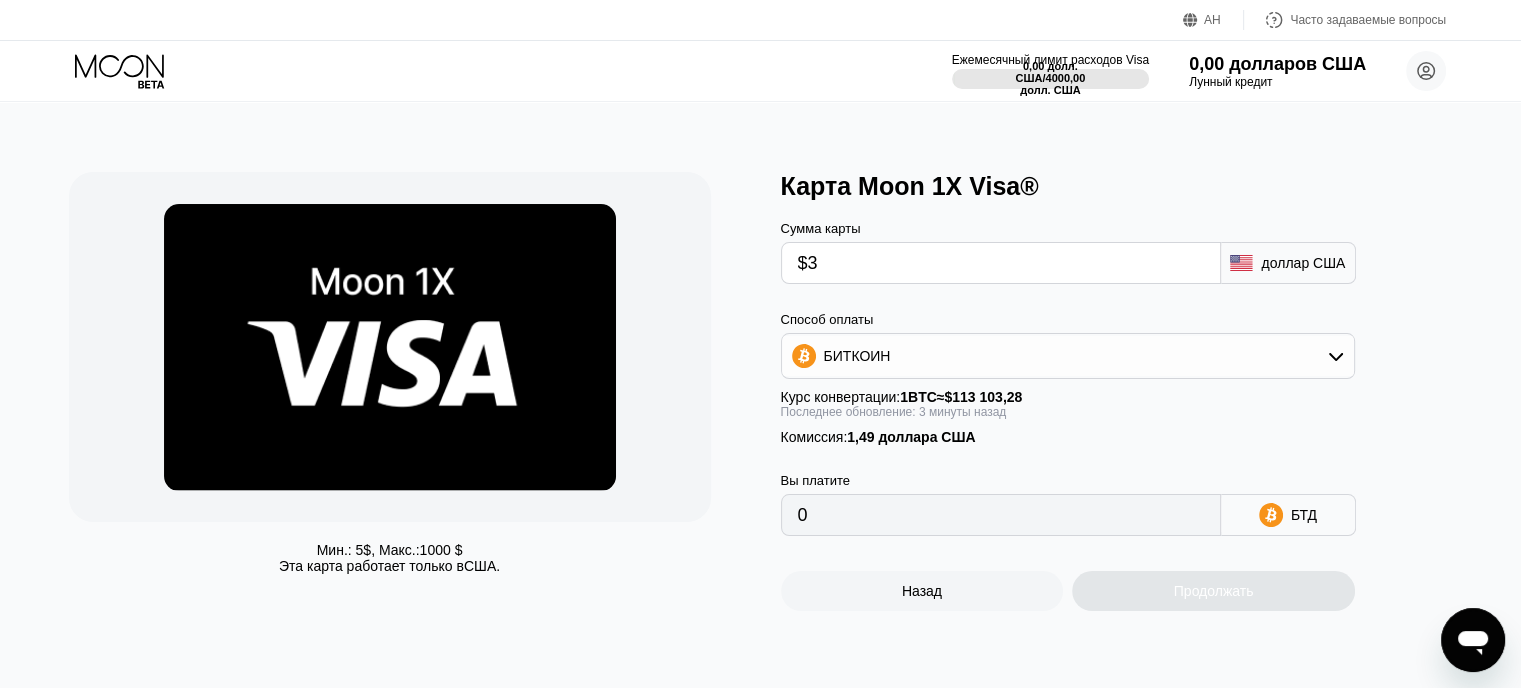 type on "0.00003966" 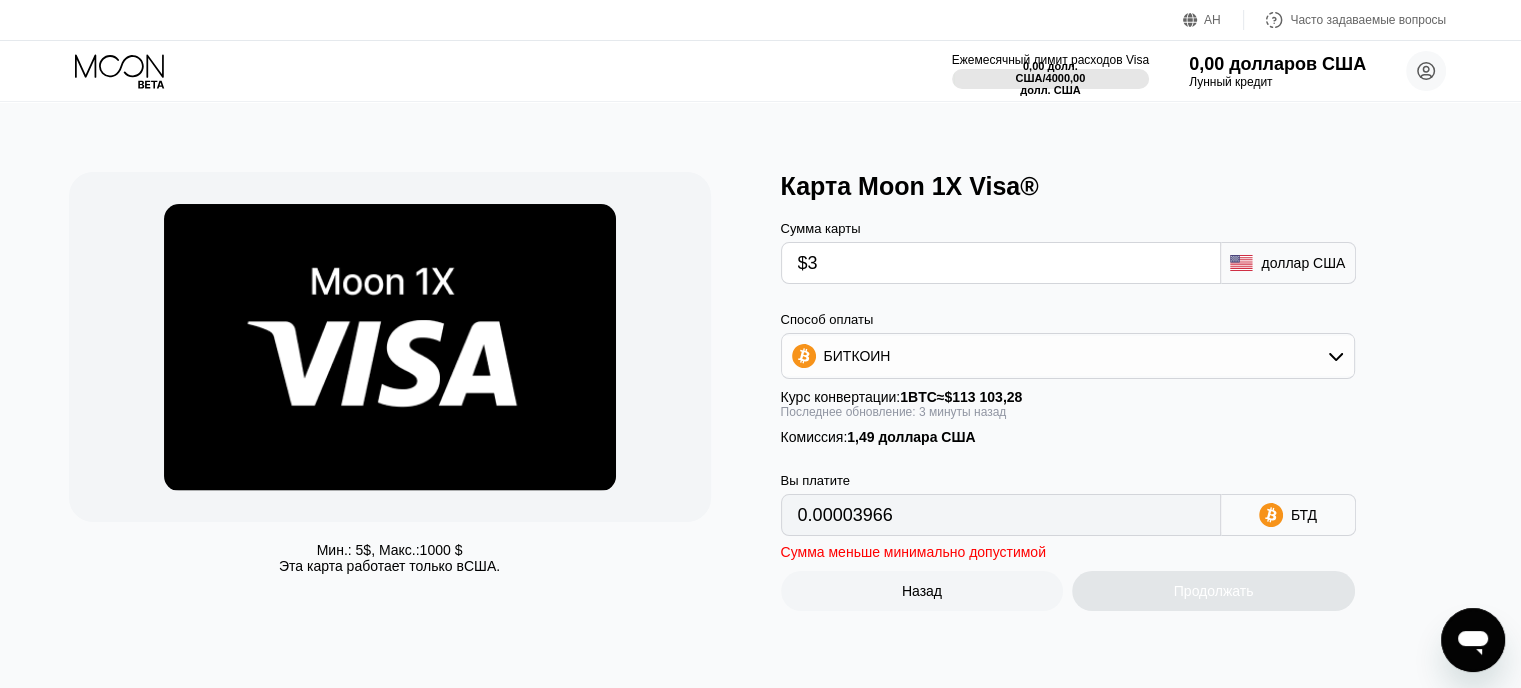 type on "$3" 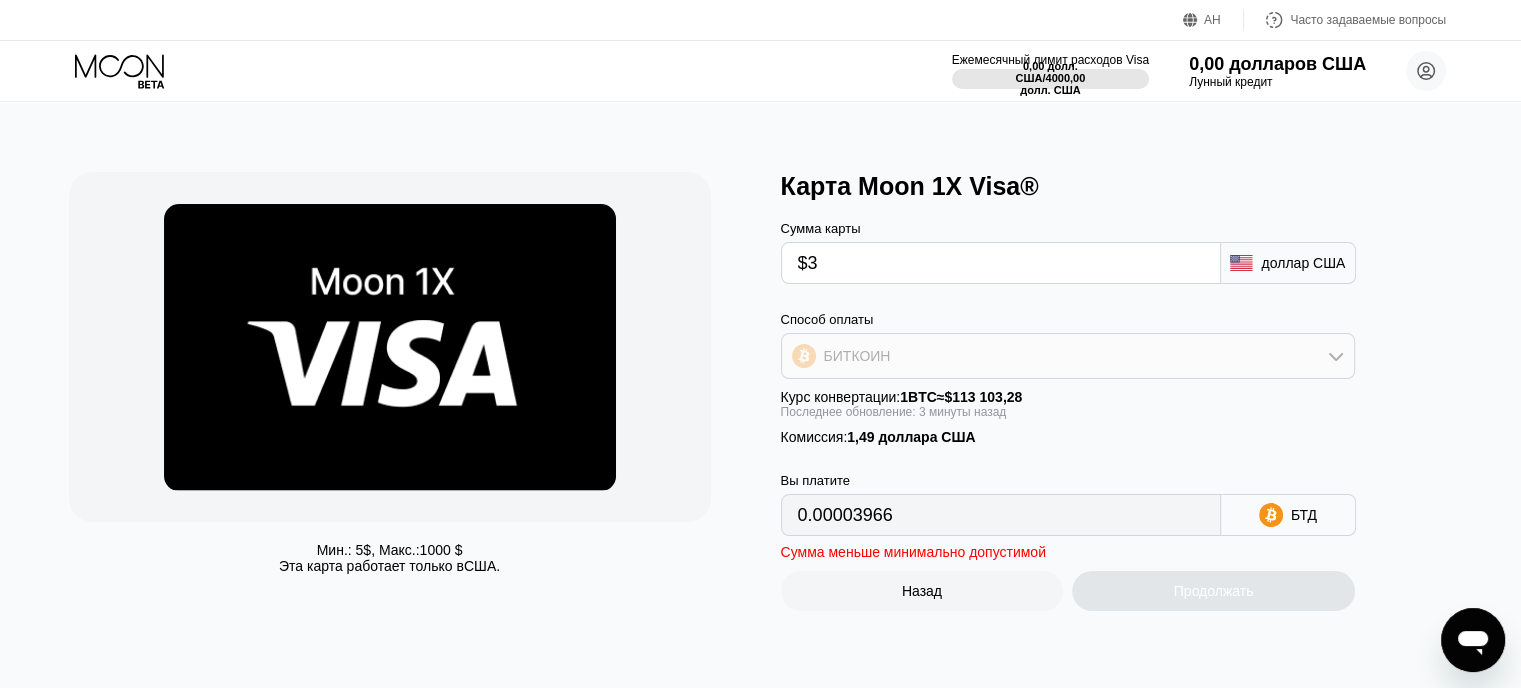click on "БИТКОИН" at bounding box center [1068, 356] 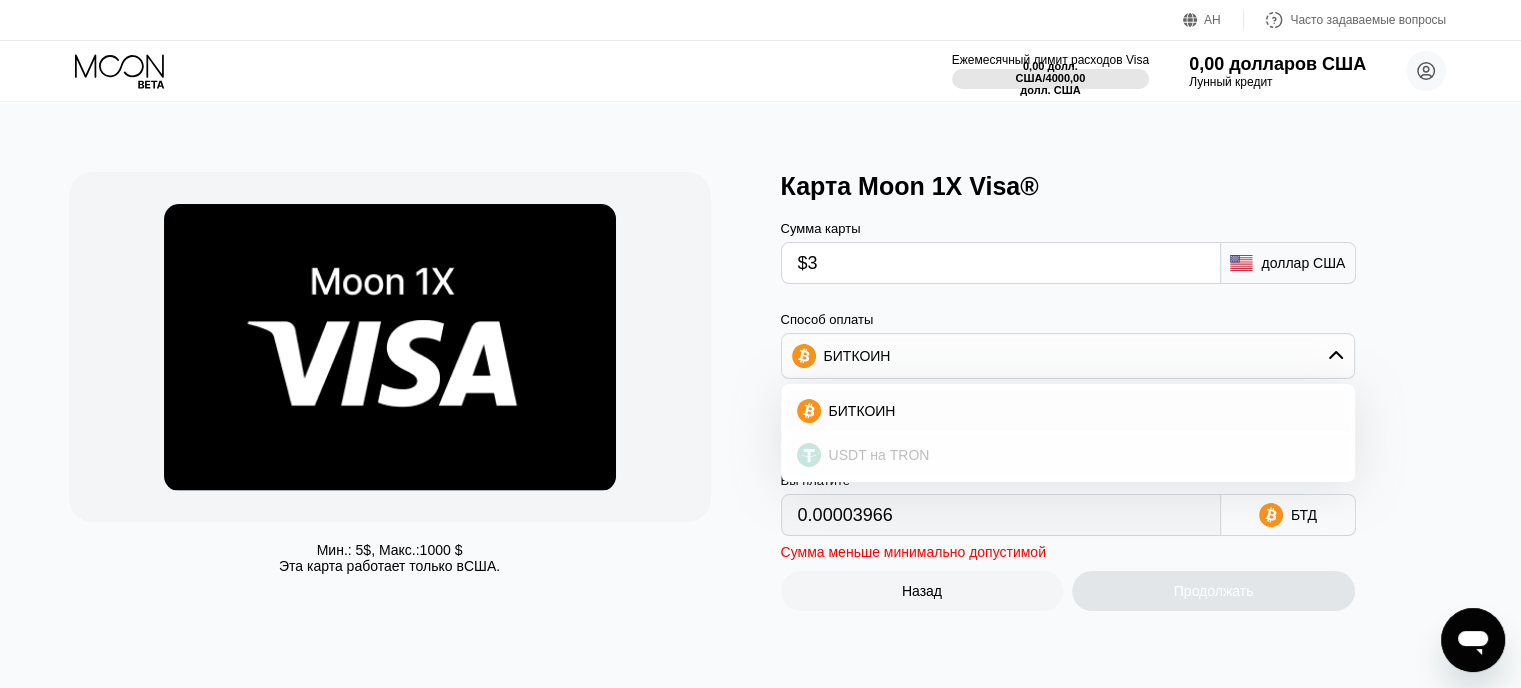 click on "USDT на TRON" at bounding box center (879, 455) 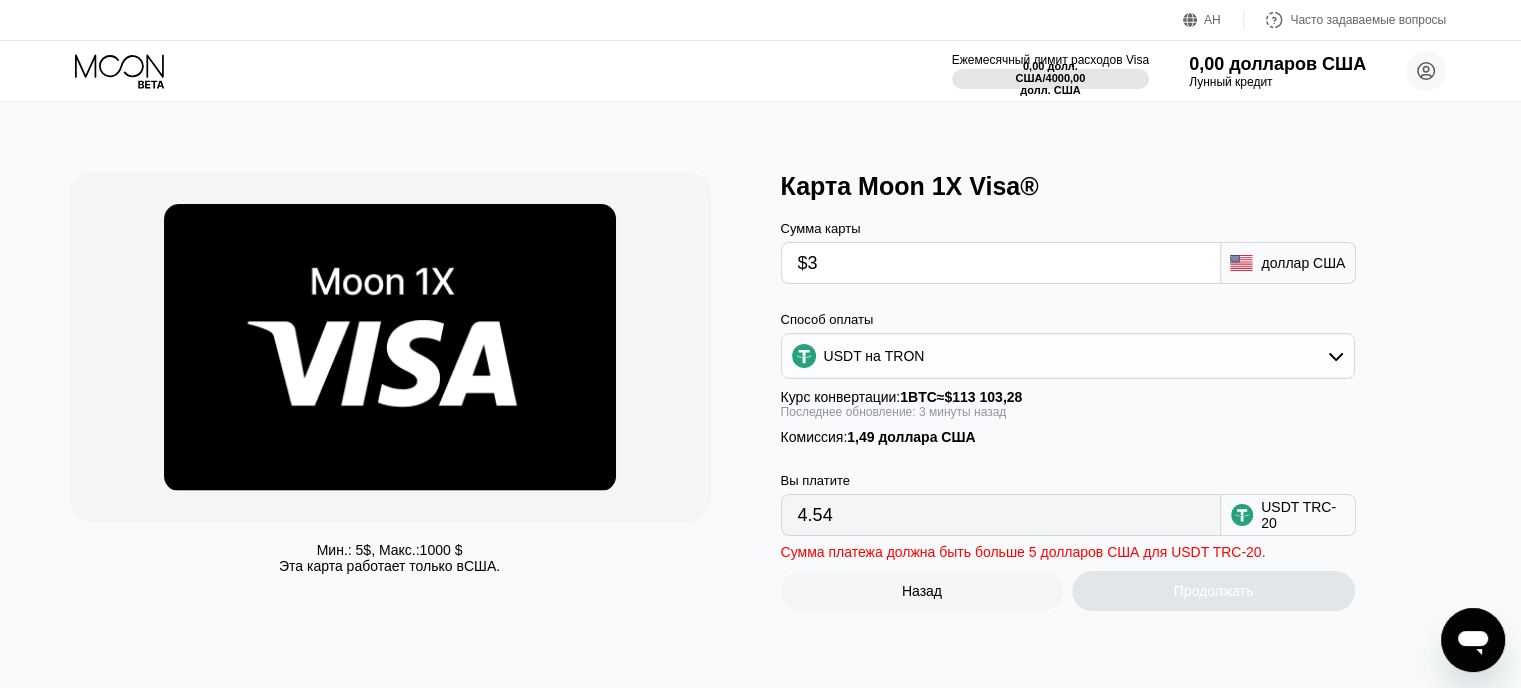 drag, startPoint x: 936, startPoint y: 571, endPoint x: 1044, endPoint y: 573, distance: 108.01852 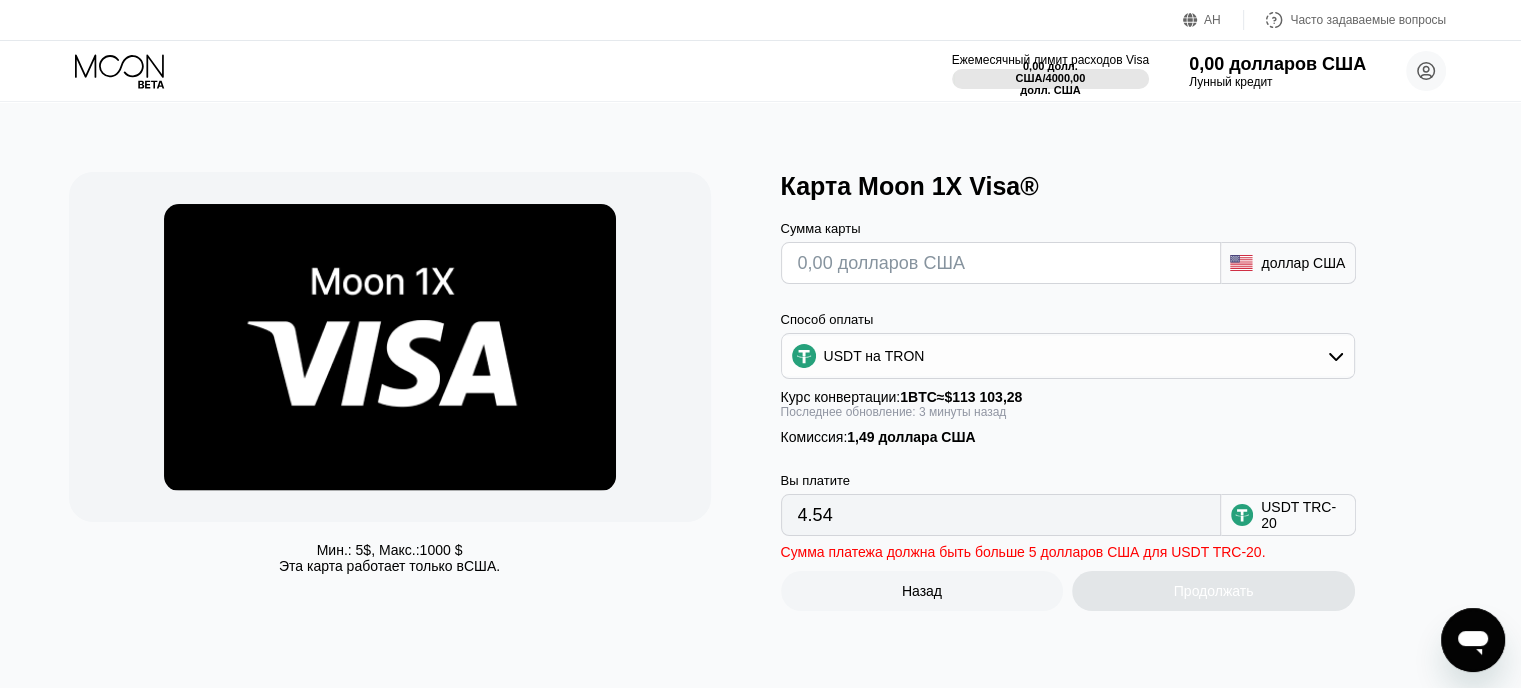type on "0.00" 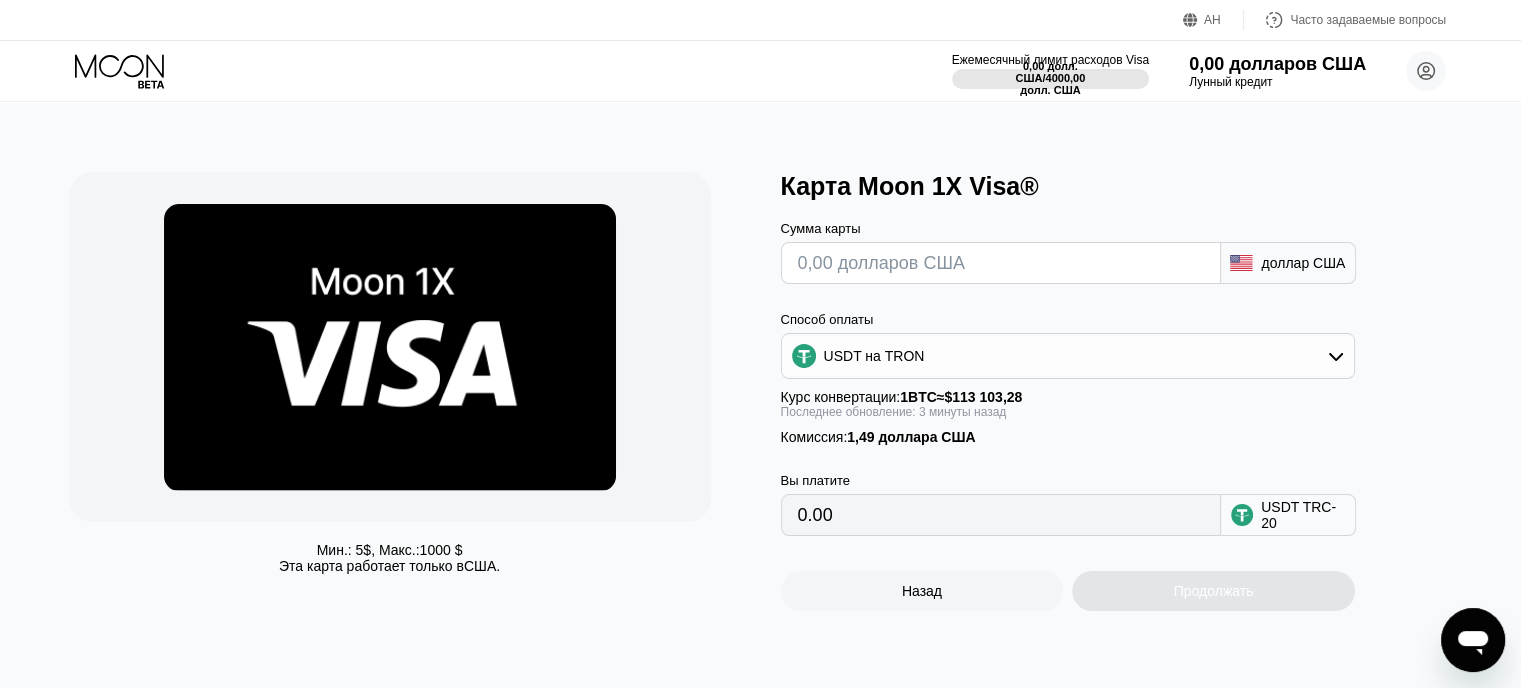 type on "$5" 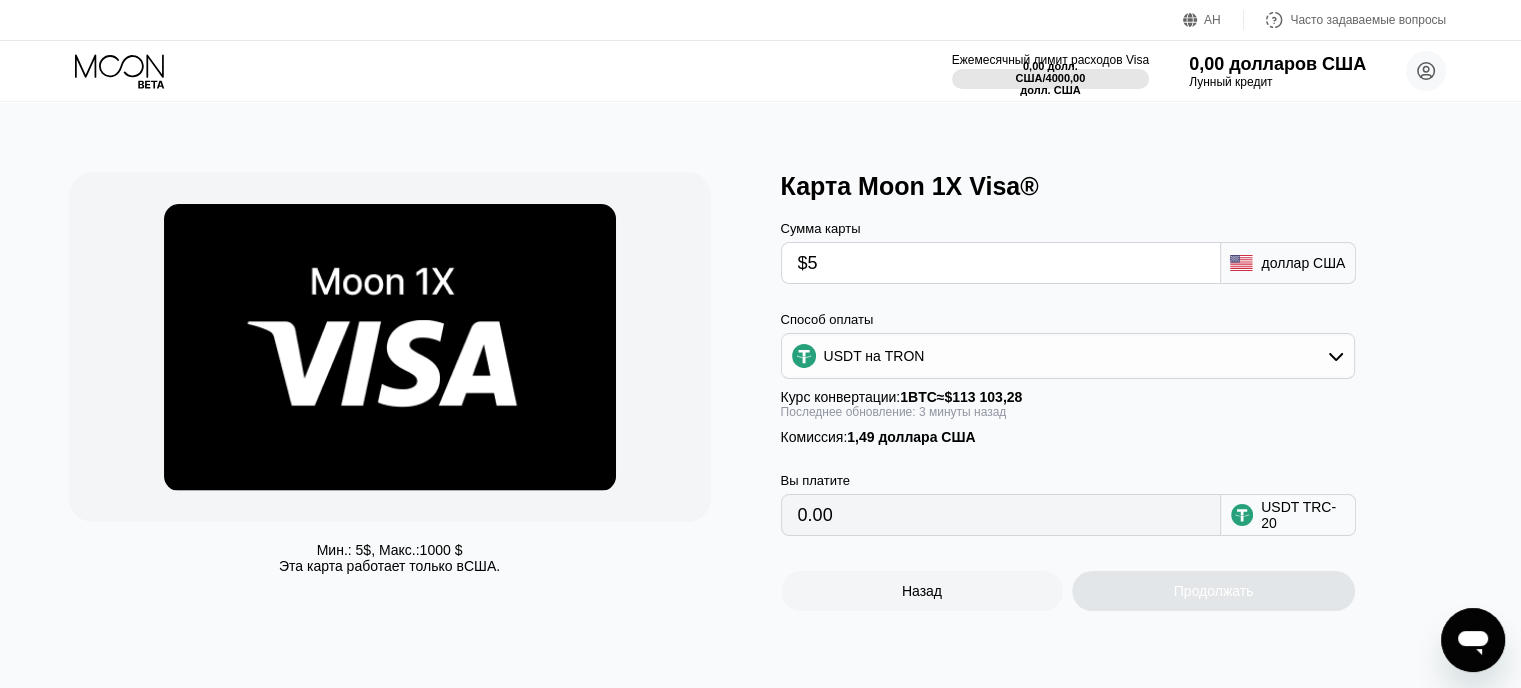 type on "6.56" 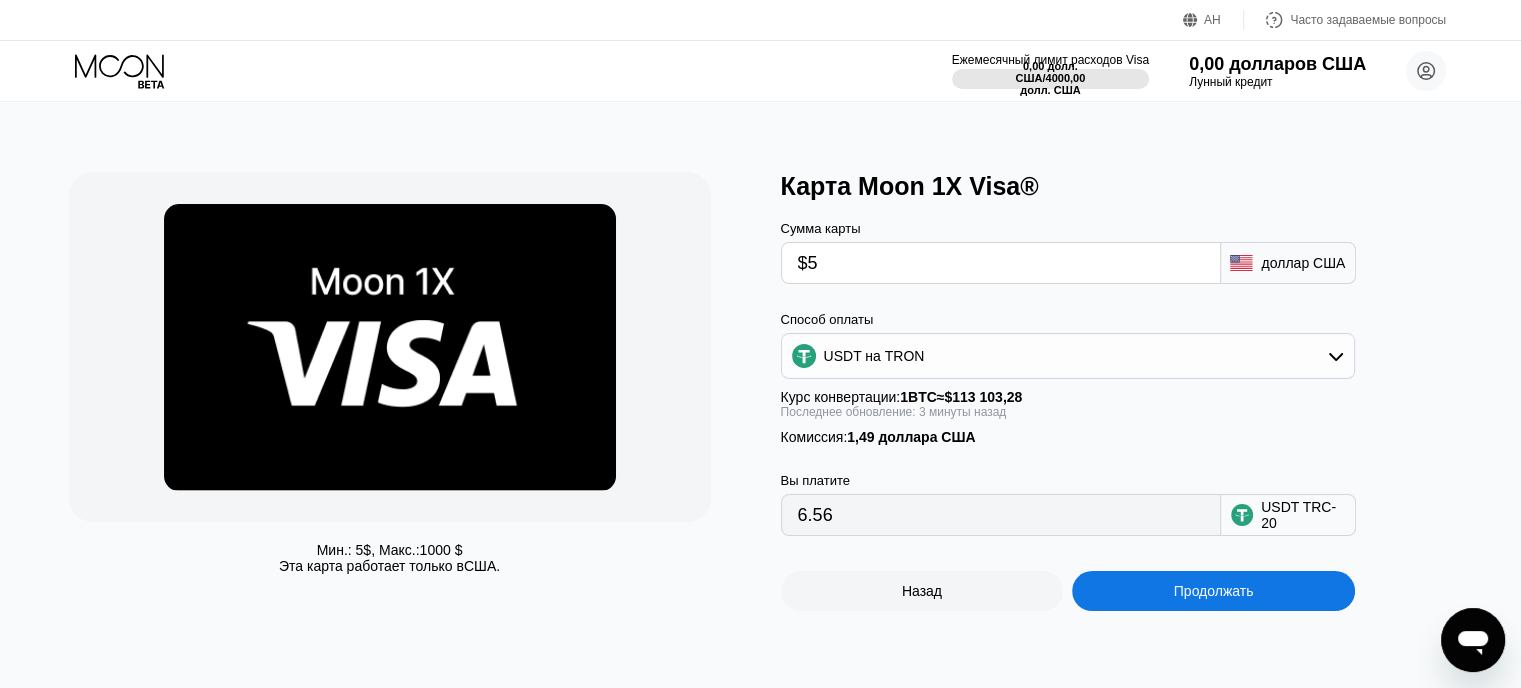 type on "$5" 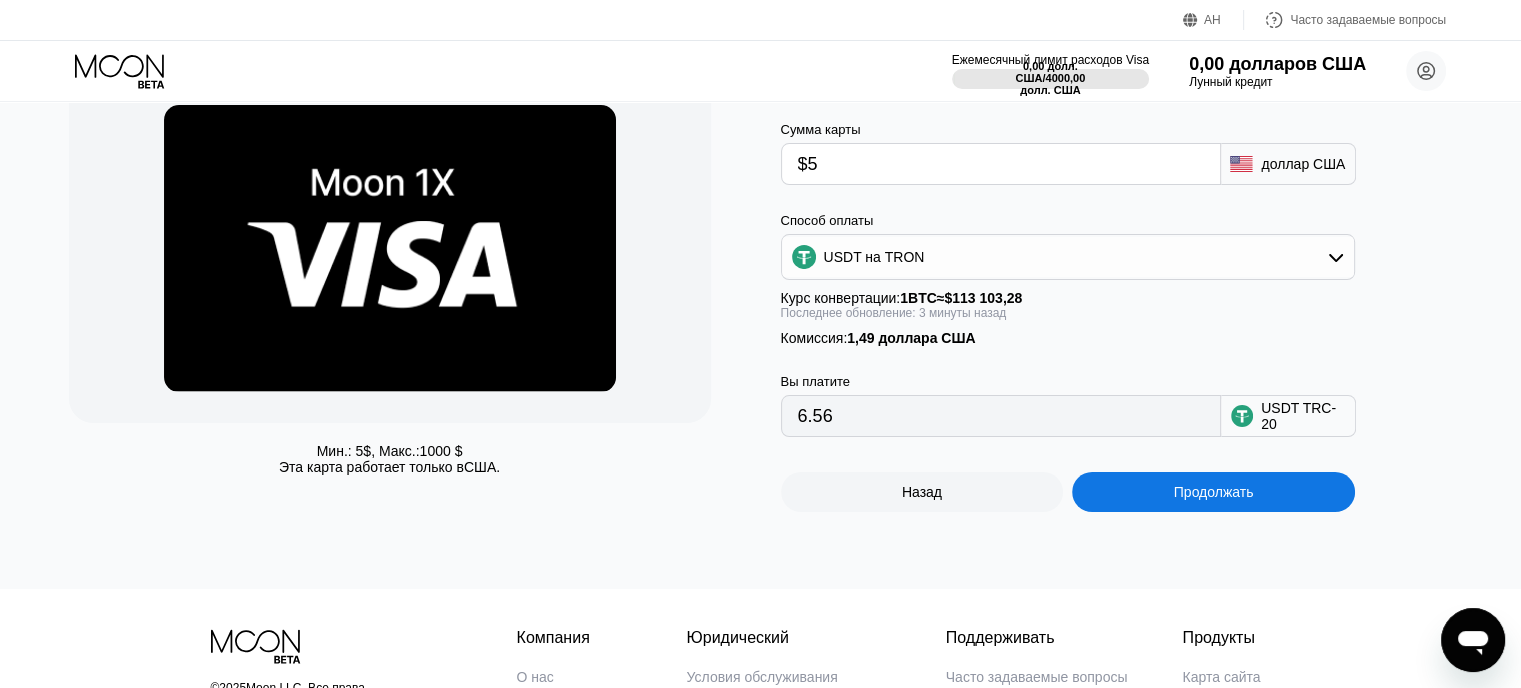 scroll, scrollTop: 100, scrollLeft: 0, axis: vertical 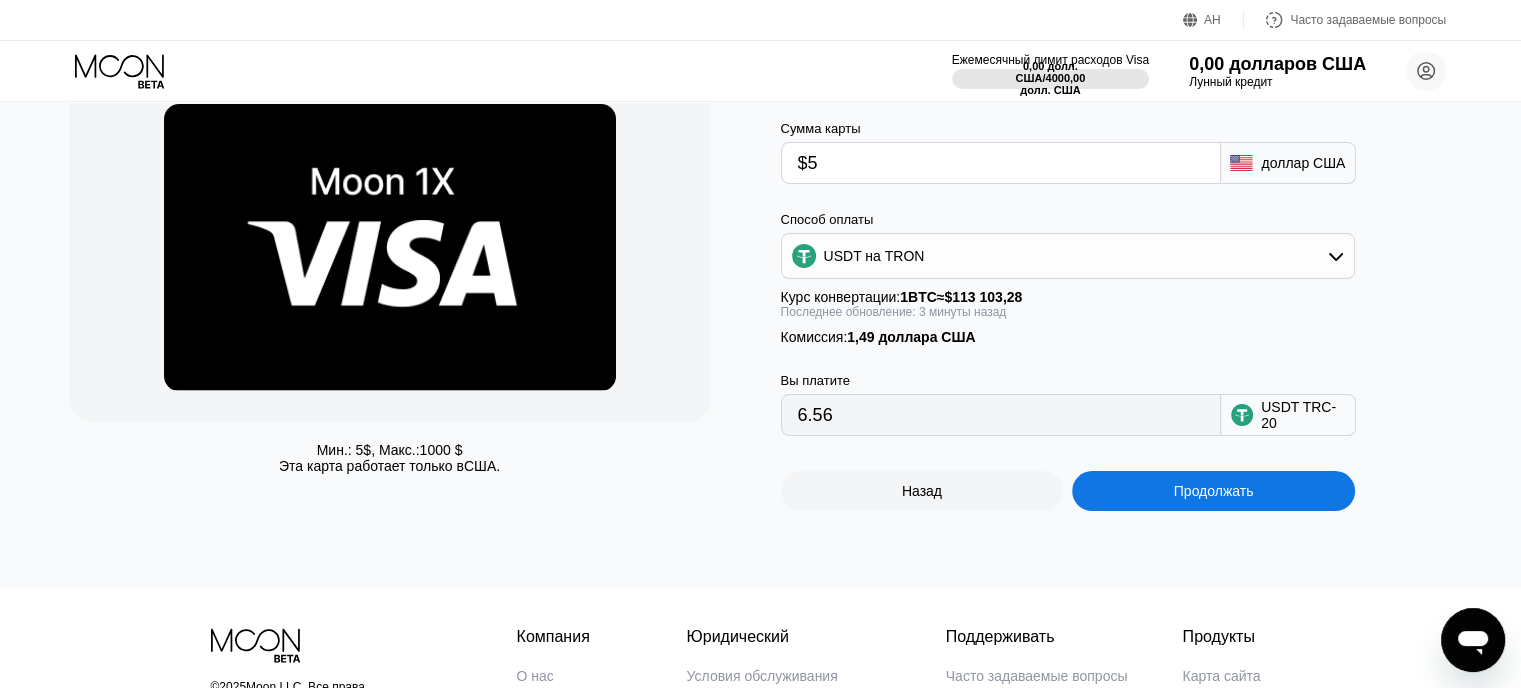 drag, startPoint x: 911, startPoint y: 426, endPoint x: 787, endPoint y: 429, distance: 124.036285 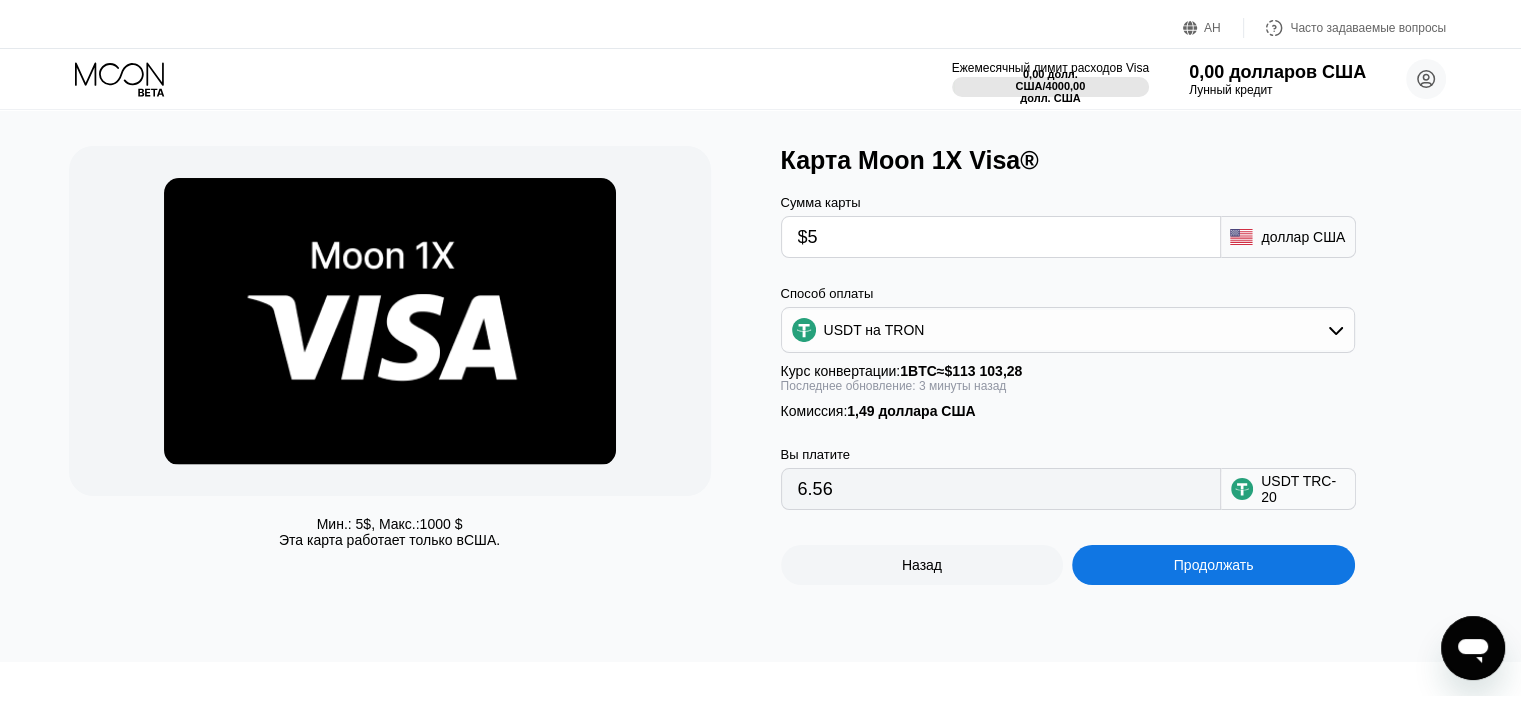 scroll, scrollTop: 0, scrollLeft: 0, axis: both 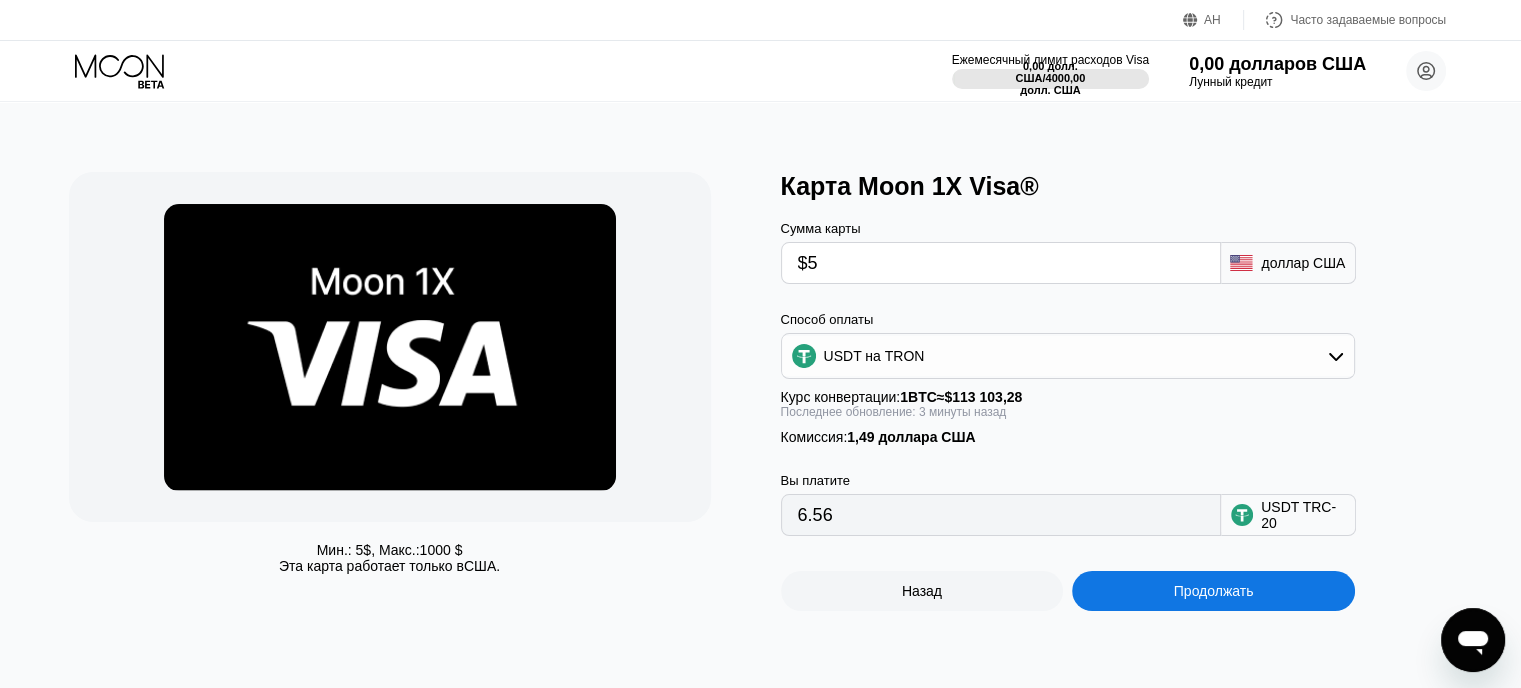 click 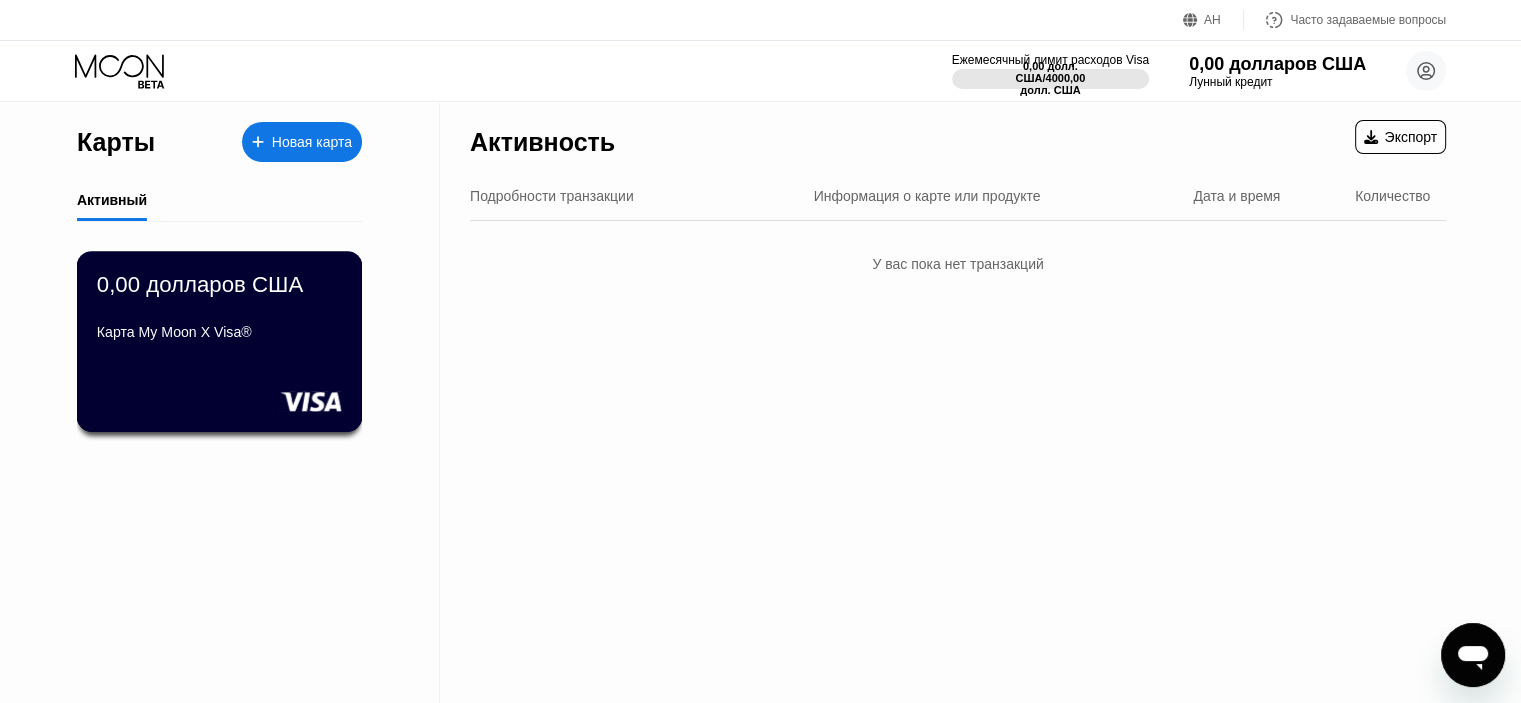 click on "Карта My Moon X Visa®" at bounding box center (174, 332) 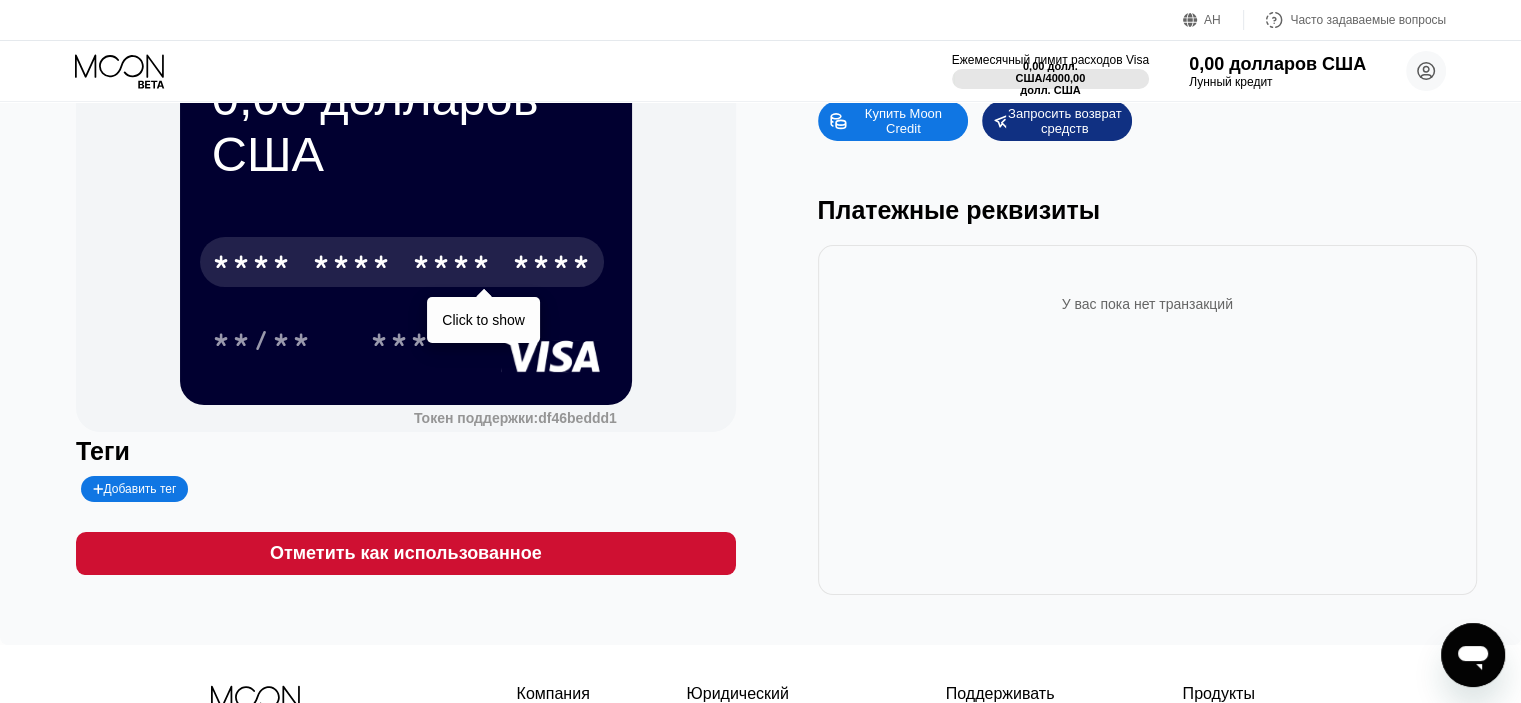 scroll, scrollTop: 0, scrollLeft: 0, axis: both 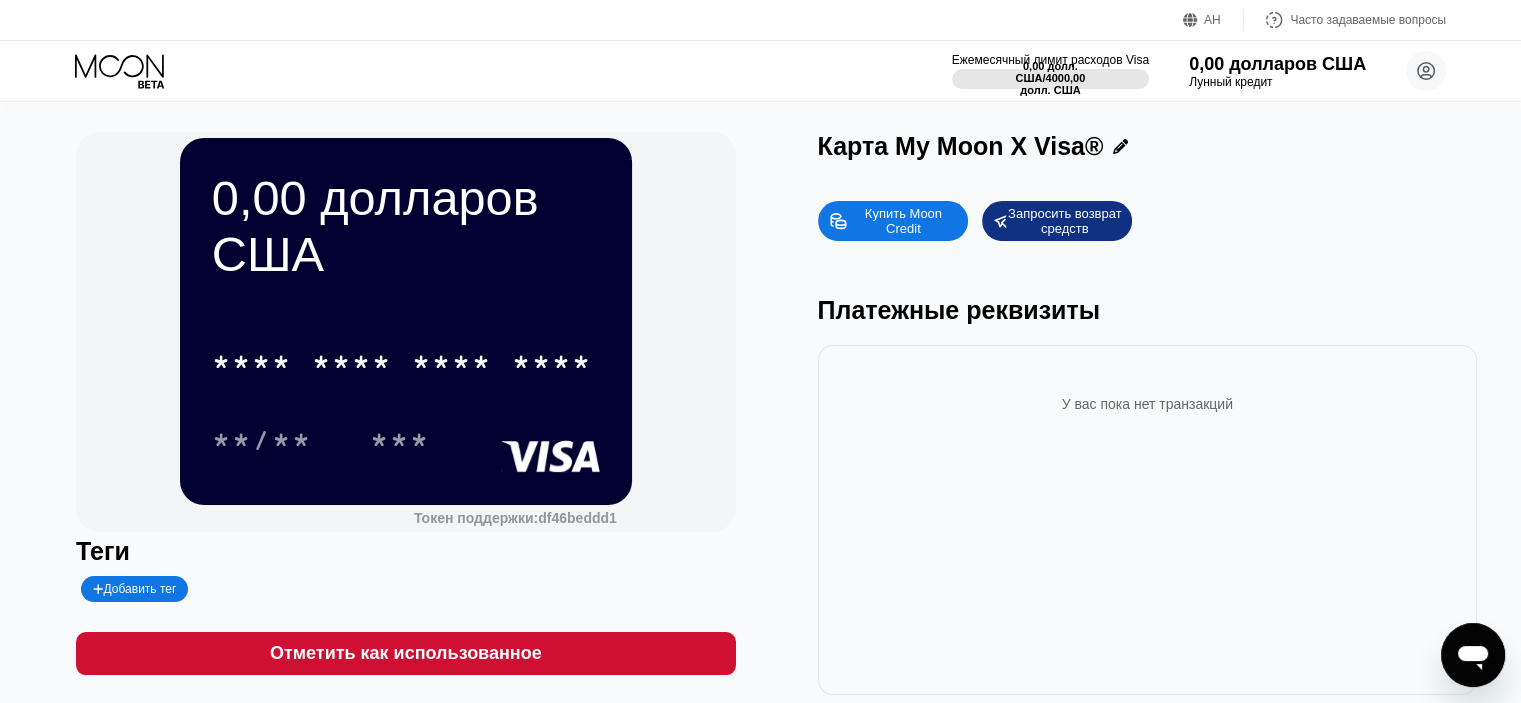 click 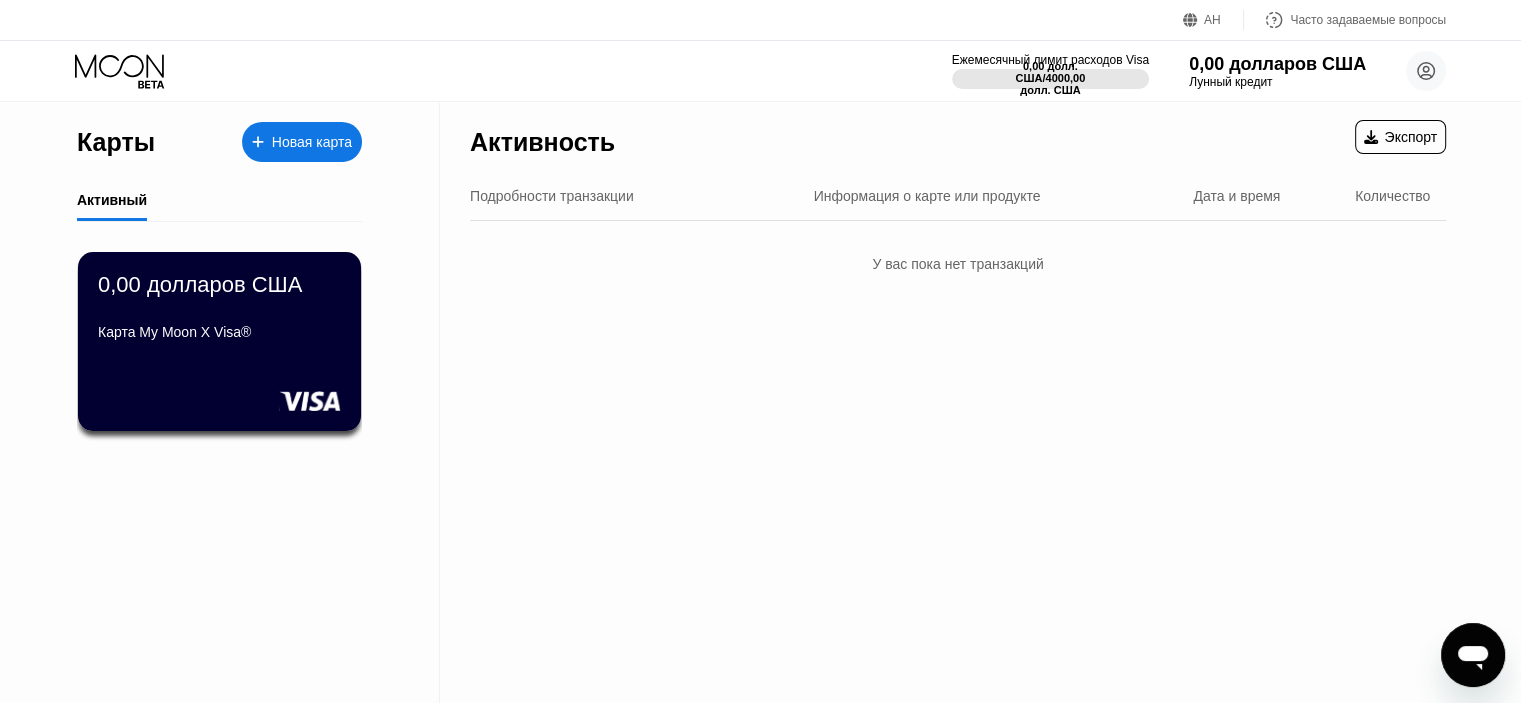 click on "Новая карта" at bounding box center [302, 142] 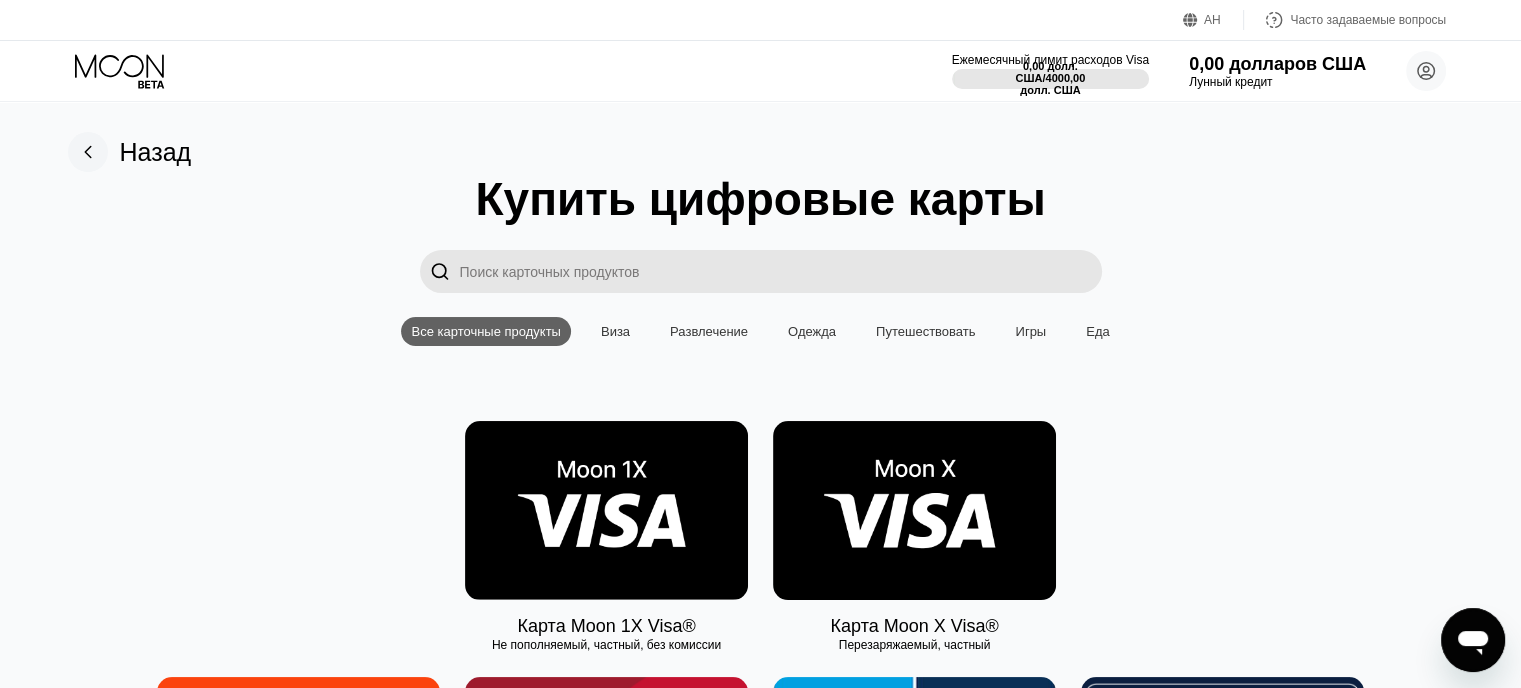 click at bounding box center (914, 510) 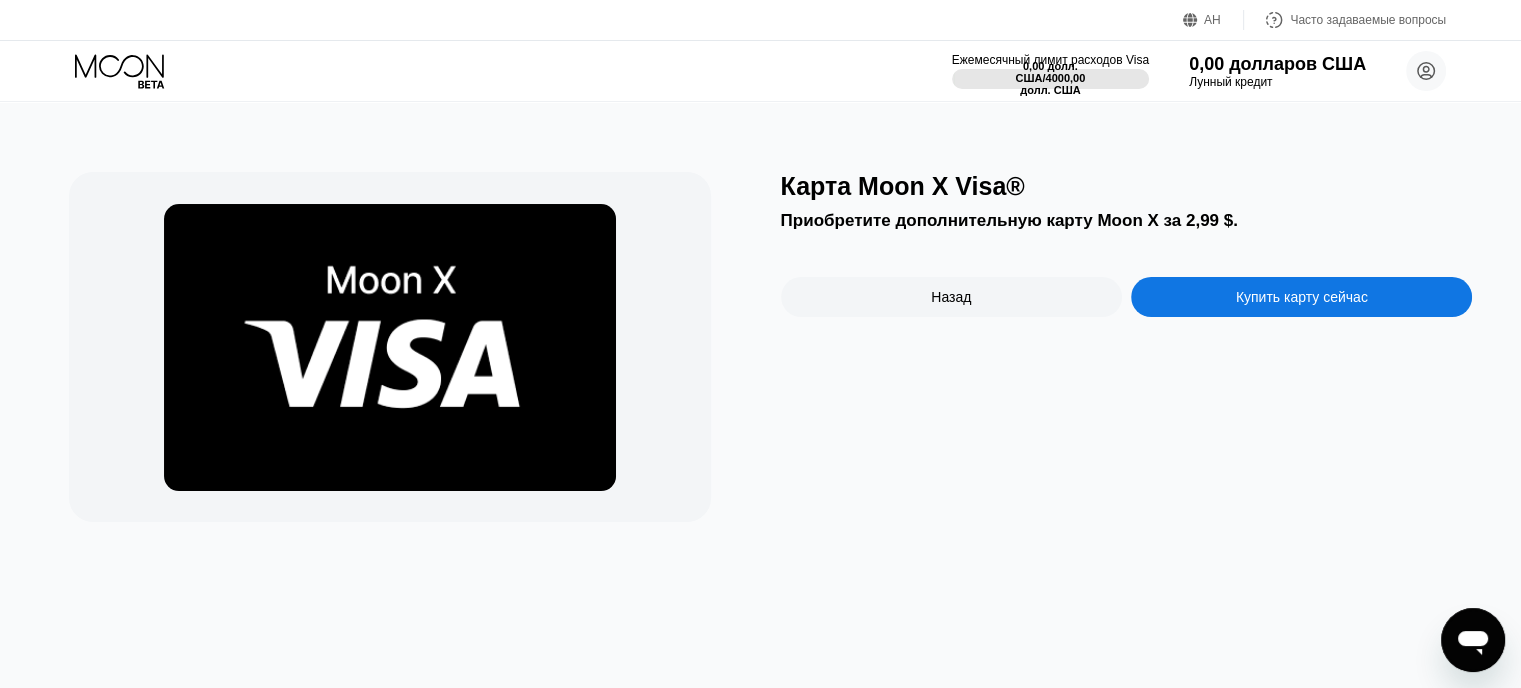 drag, startPoint x: 777, startPoint y: 227, endPoint x: 1262, endPoint y: 223, distance: 485.01648 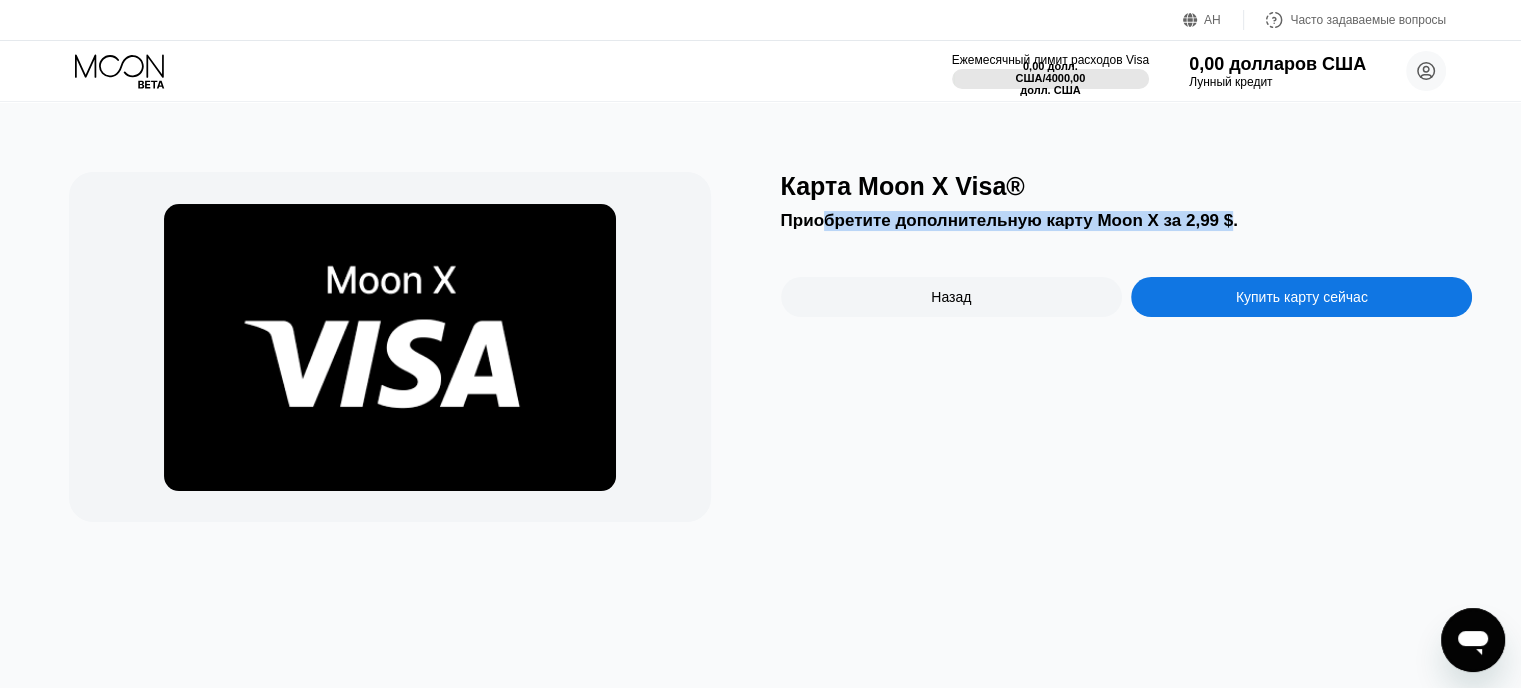 drag, startPoint x: 1216, startPoint y: 230, endPoint x: 818, endPoint y: 227, distance: 398.0113 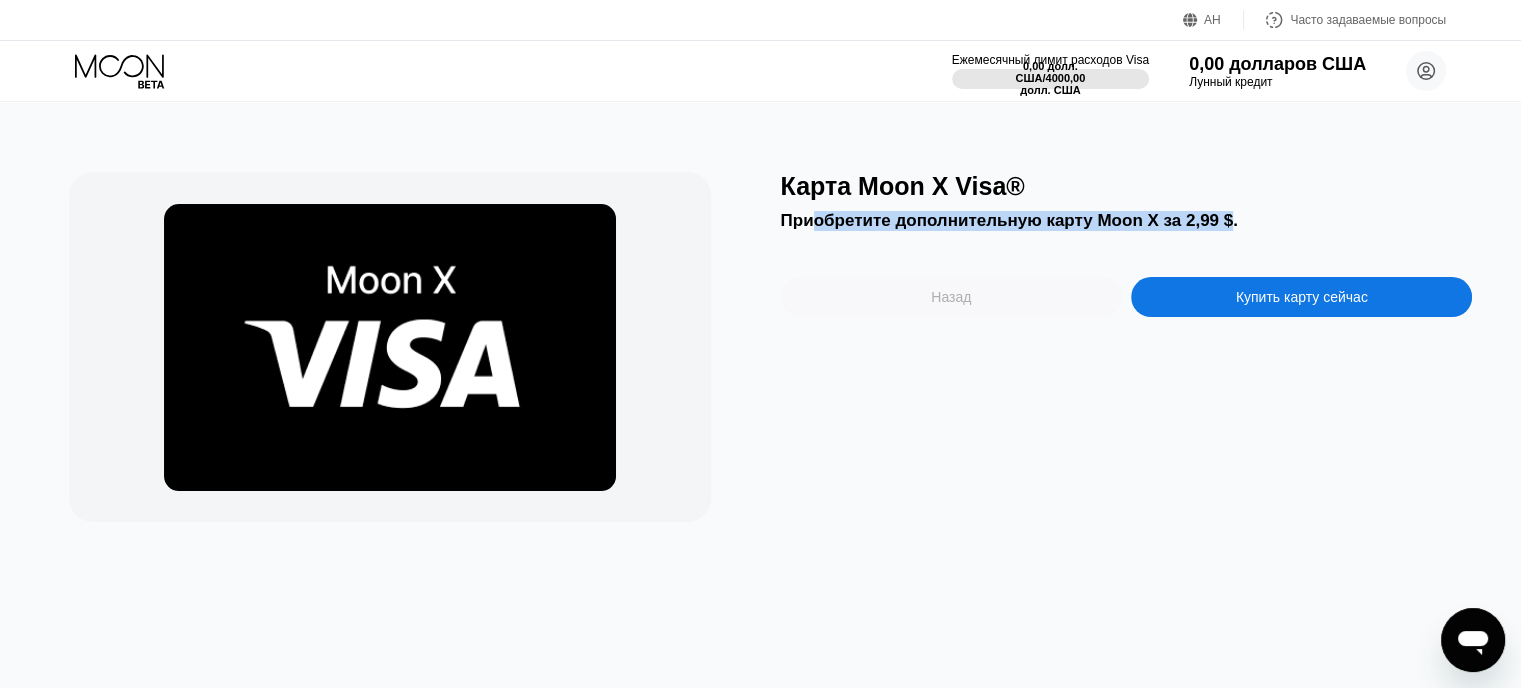 click on "Назад" at bounding box center (951, 297) 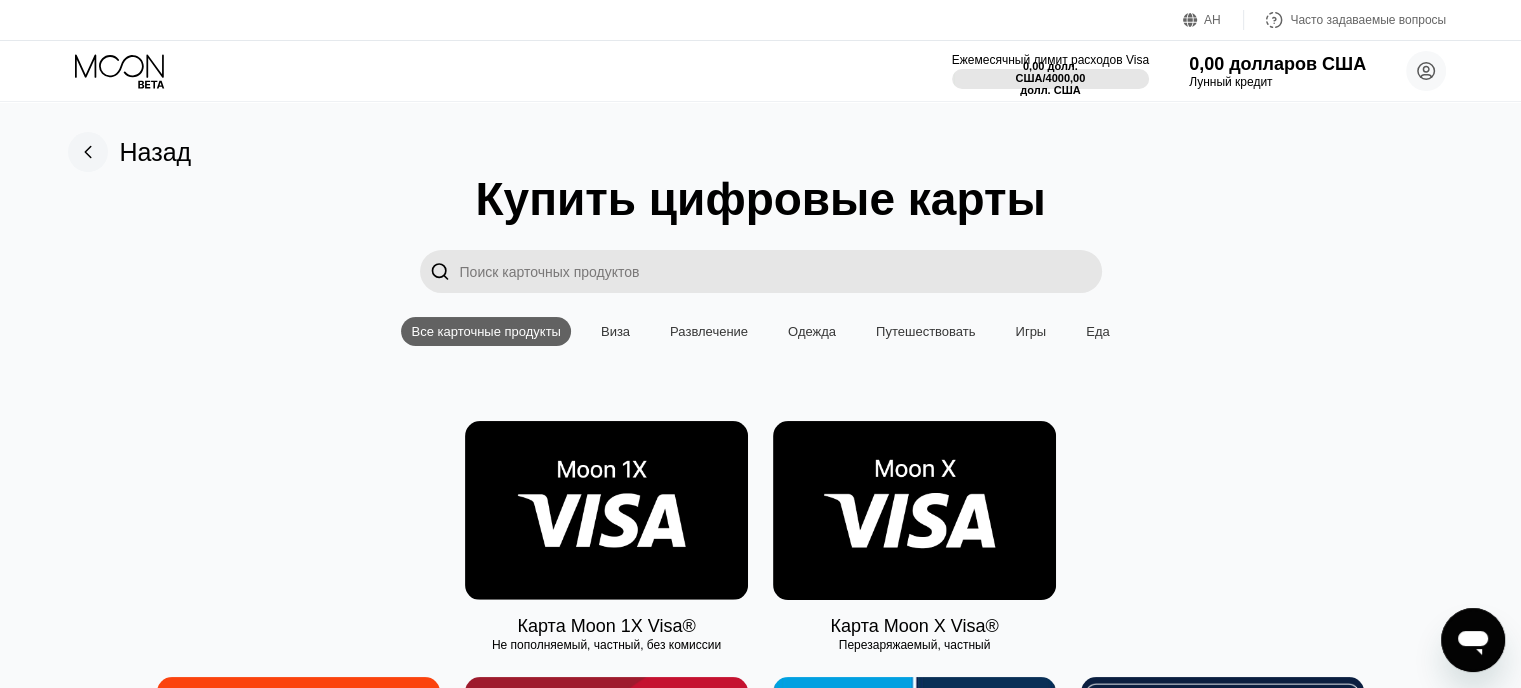 click on "Назад" at bounding box center (130, 152) 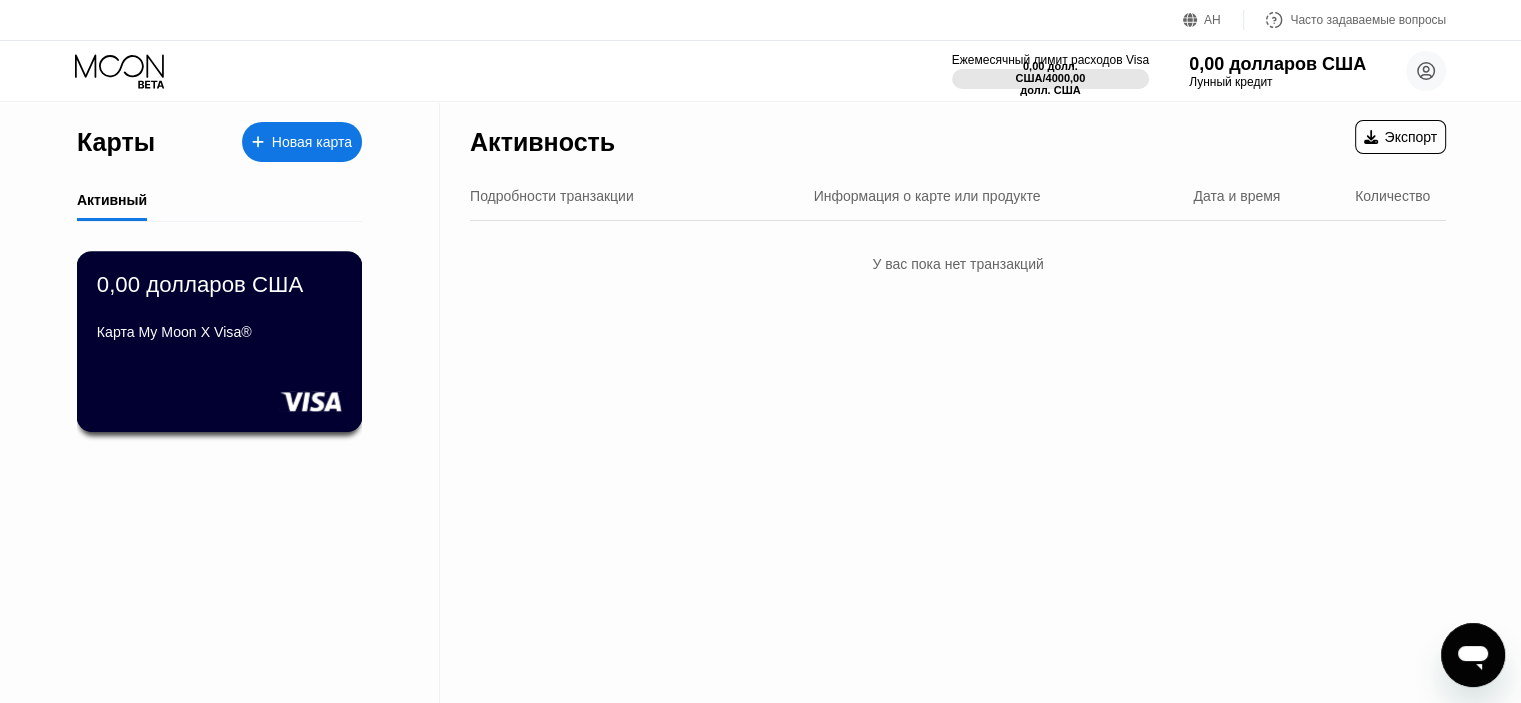 click on "0,00 долларов США Карта My Moon X Visa®" at bounding box center (219, 309) 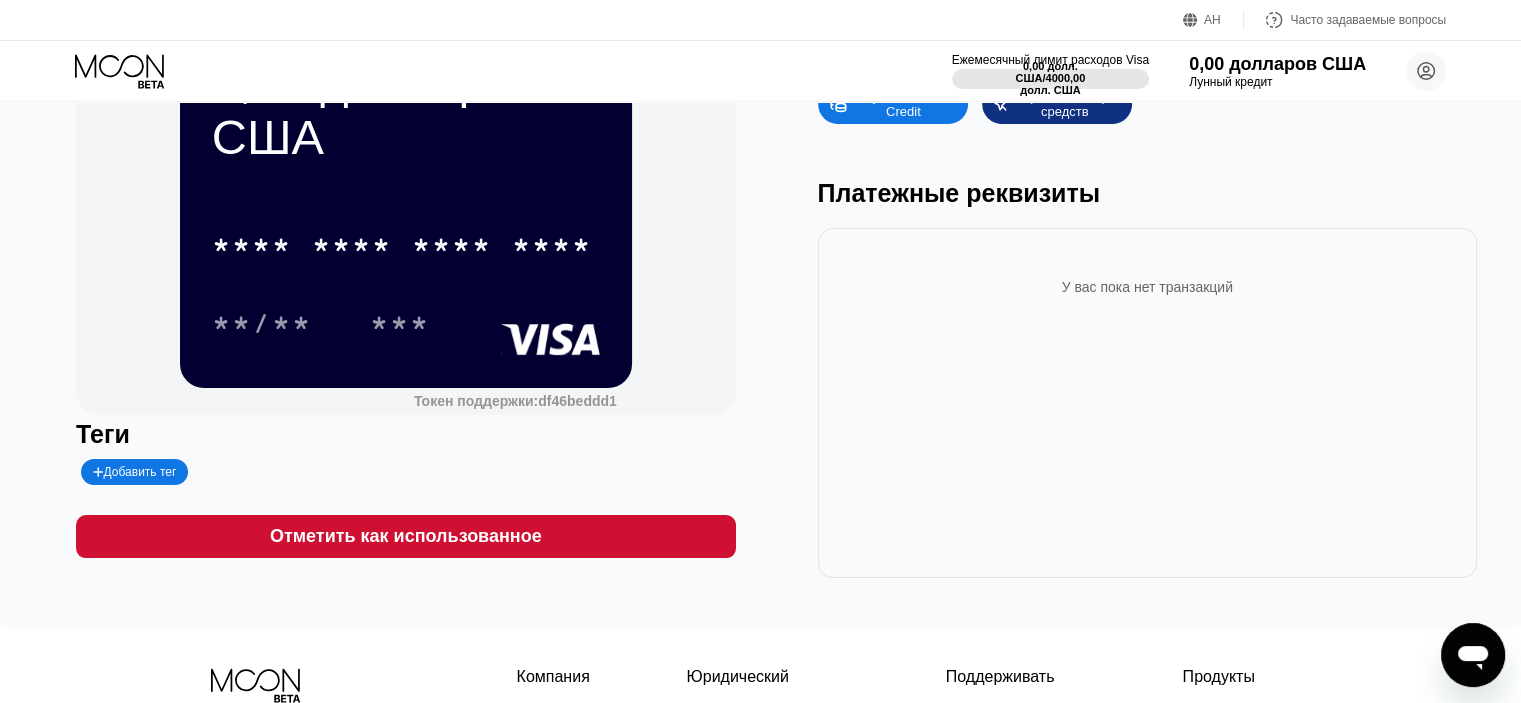 scroll, scrollTop: 0, scrollLeft: 0, axis: both 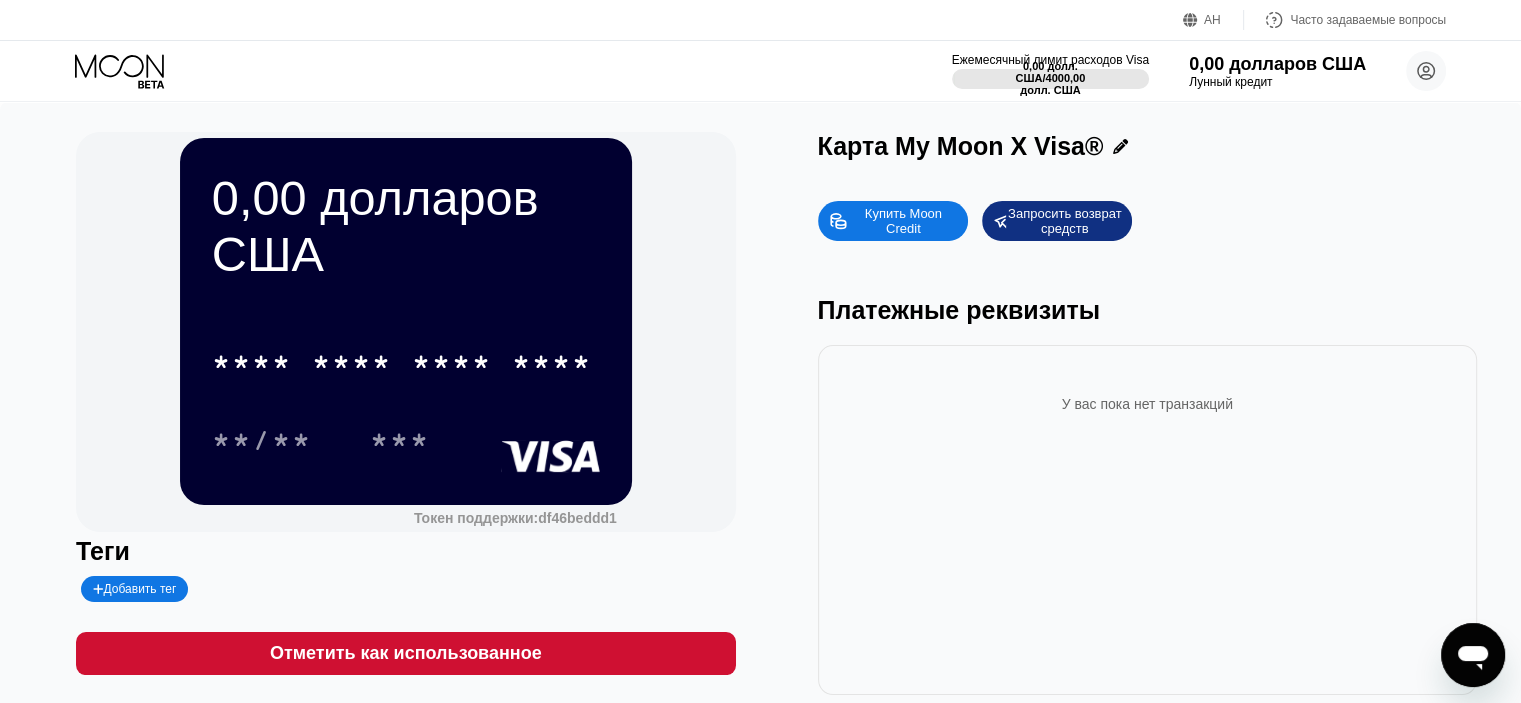 click on "Запросить возврат средств" at bounding box center (1066, 221) 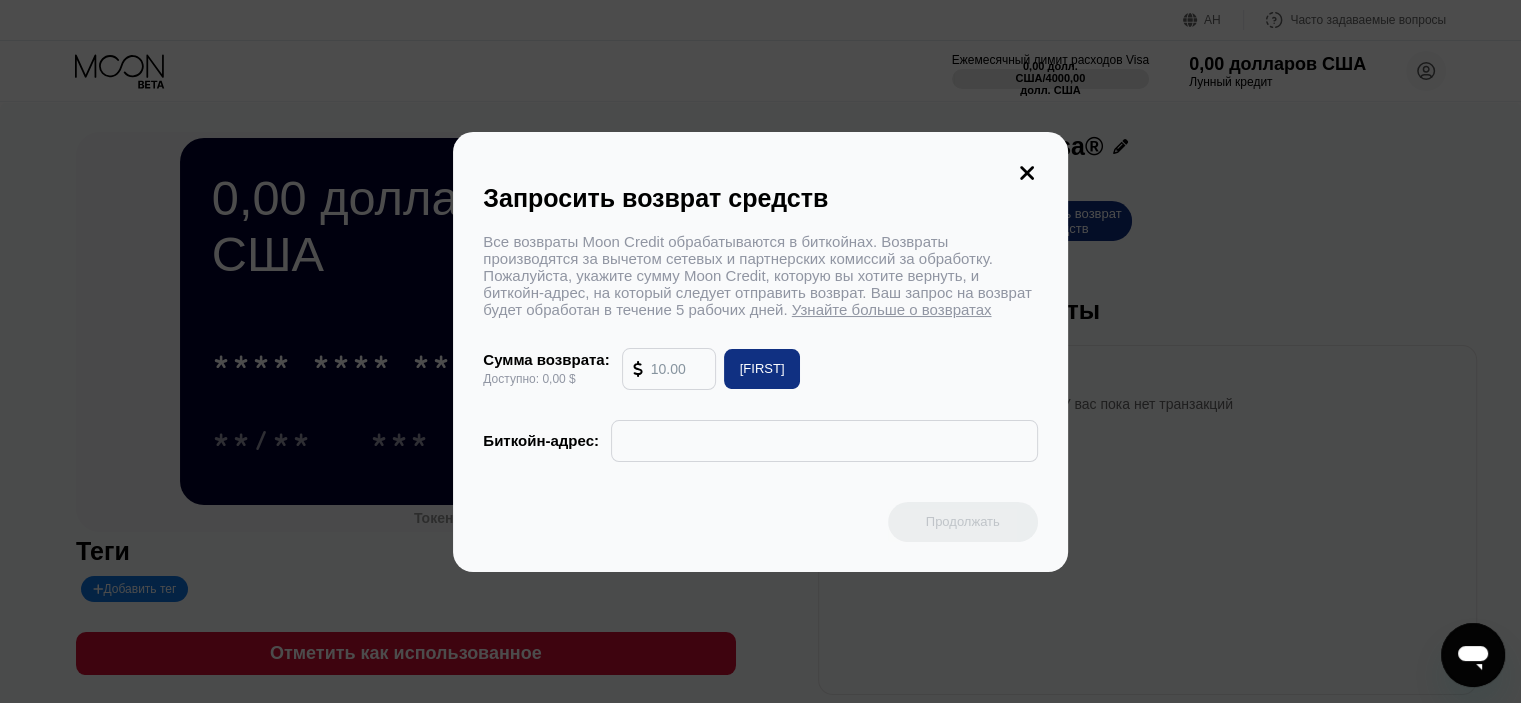 click 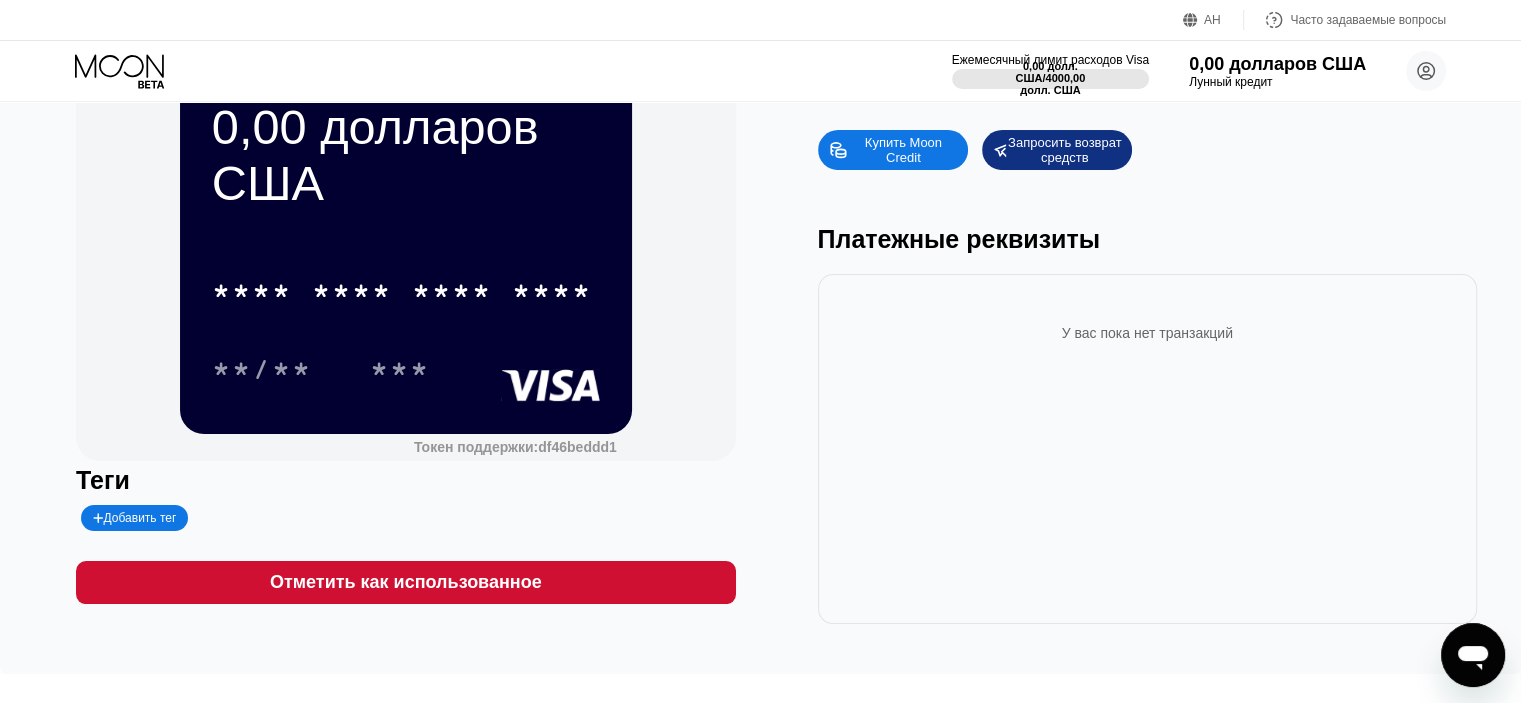 scroll, scrollTop: 200, scrollLeft: 0, axis: vertical 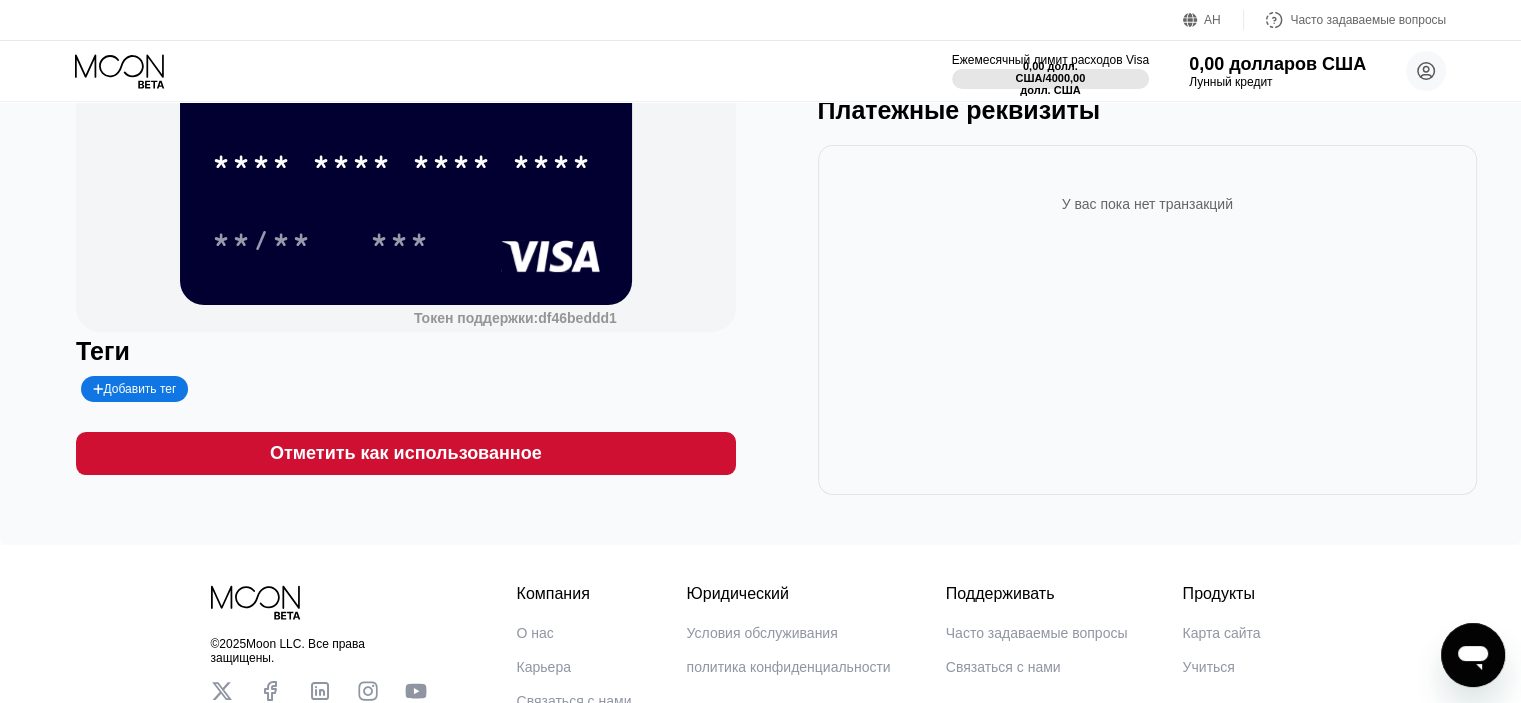 click on "Отметить как использованное" at bounding box center (406, 453) 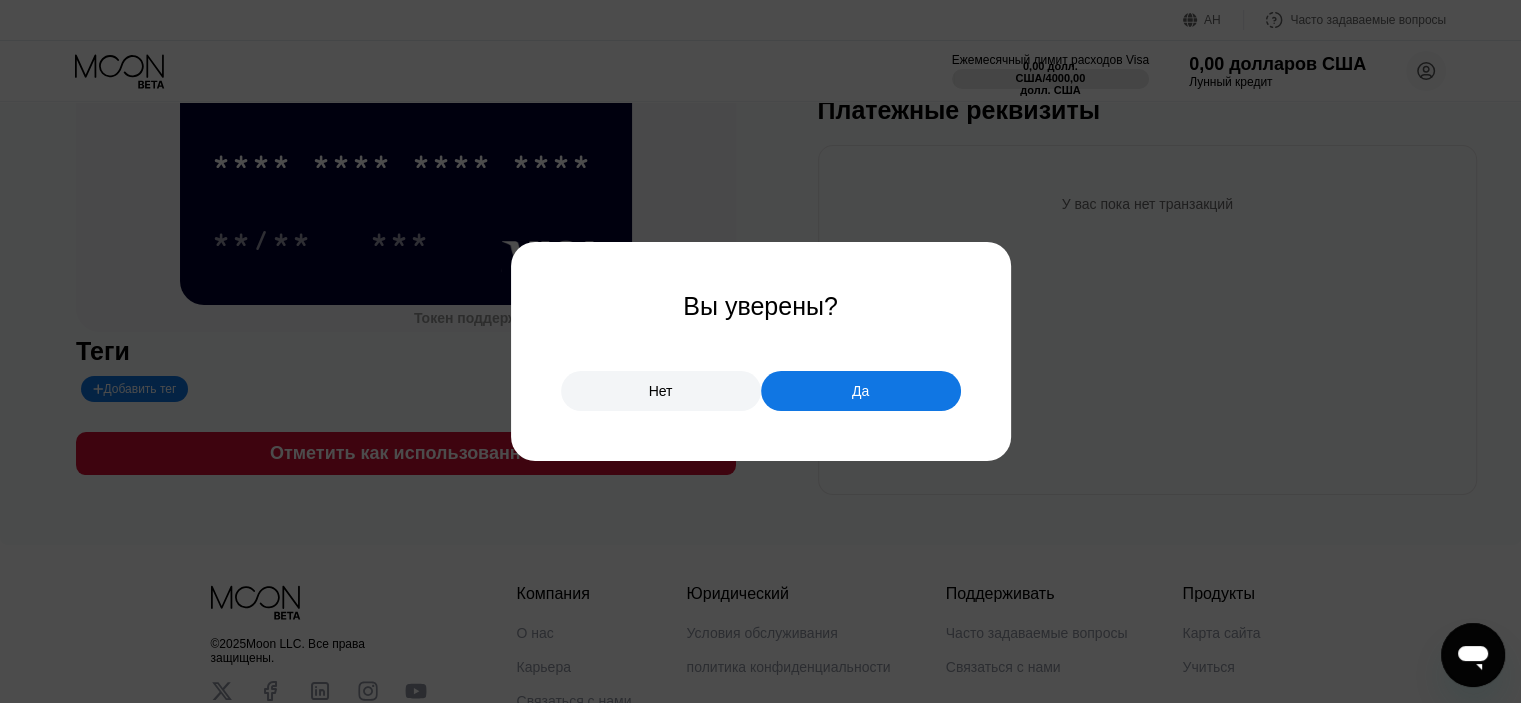 click on "Да" at bounding box center [860, 391] 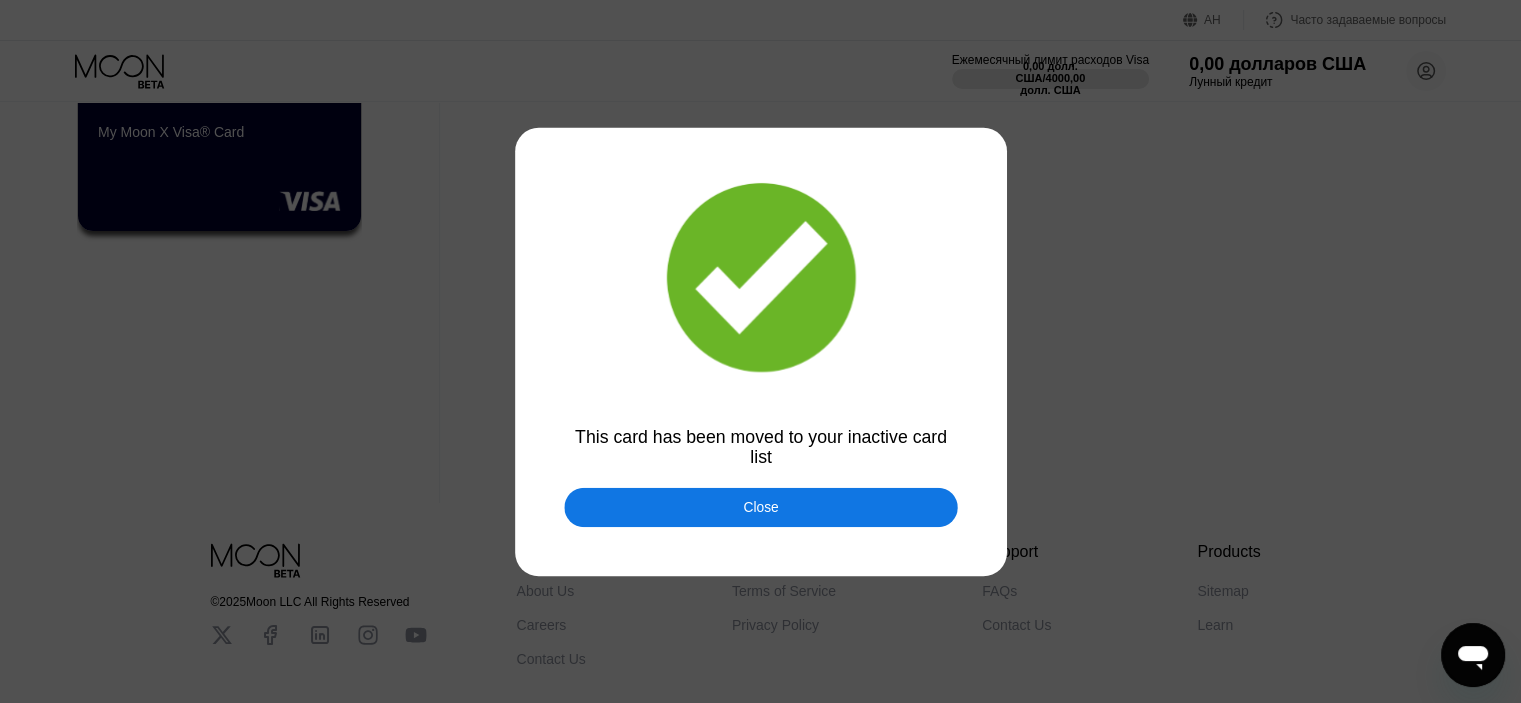 scroll, scrollTop: 0, scrollLeft: 0, axis: both 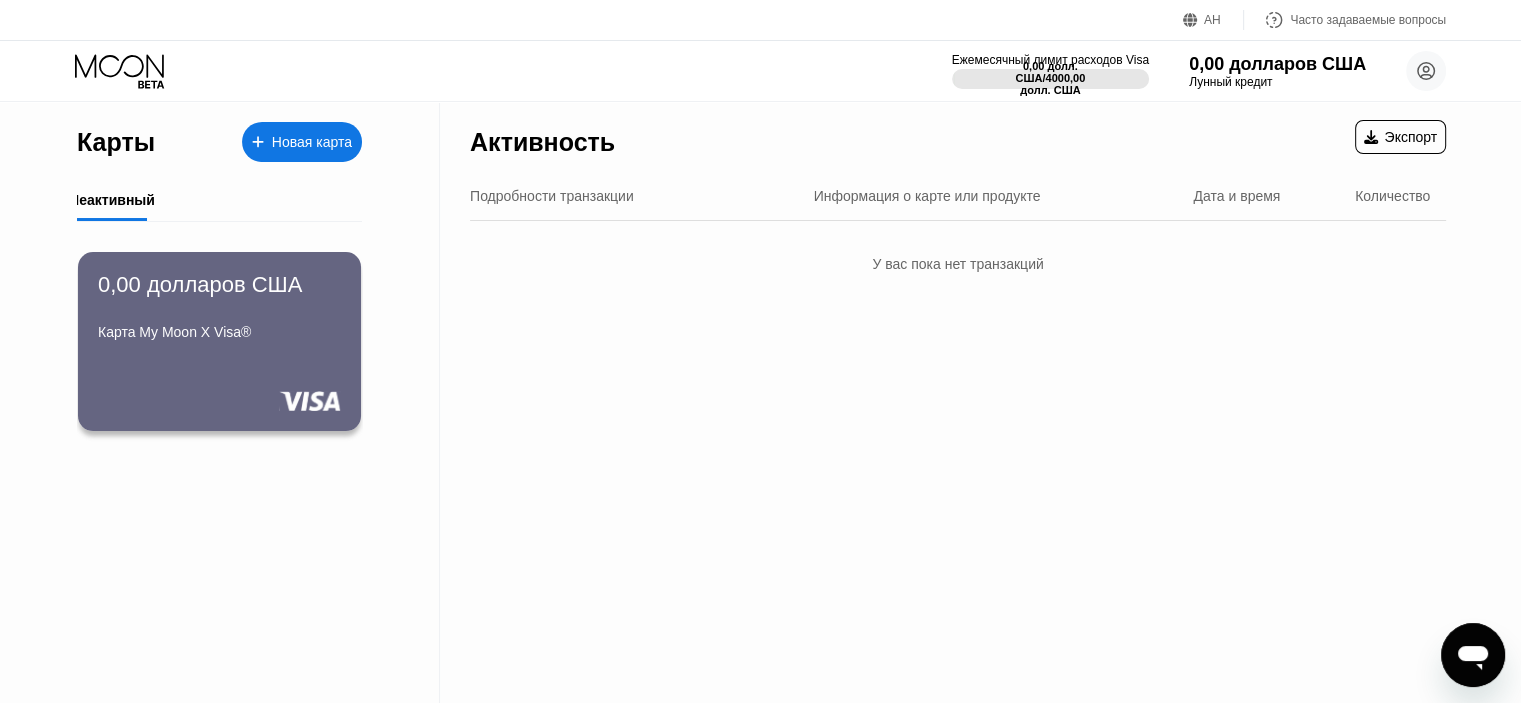 click on "Новая карта" at bounding box center (312, 142) 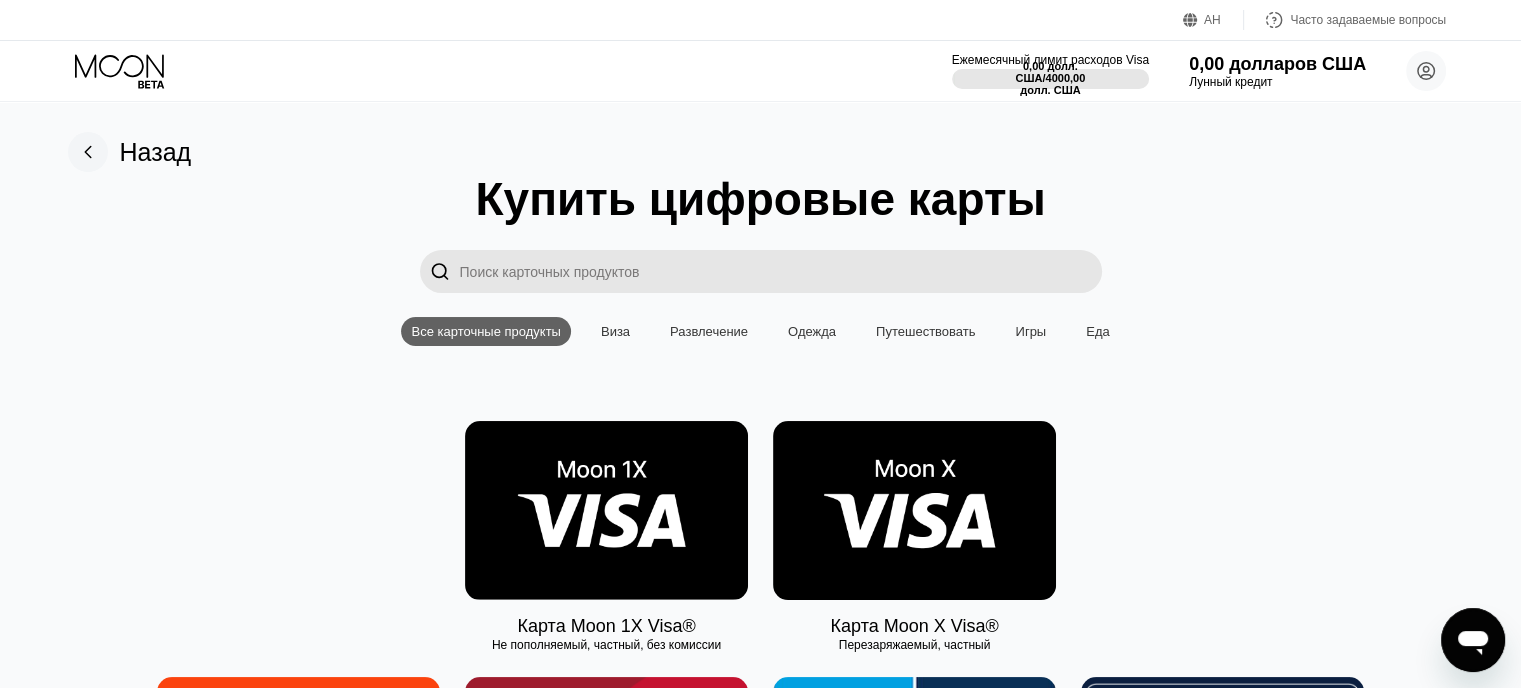 click at bounding box center (914, 510) 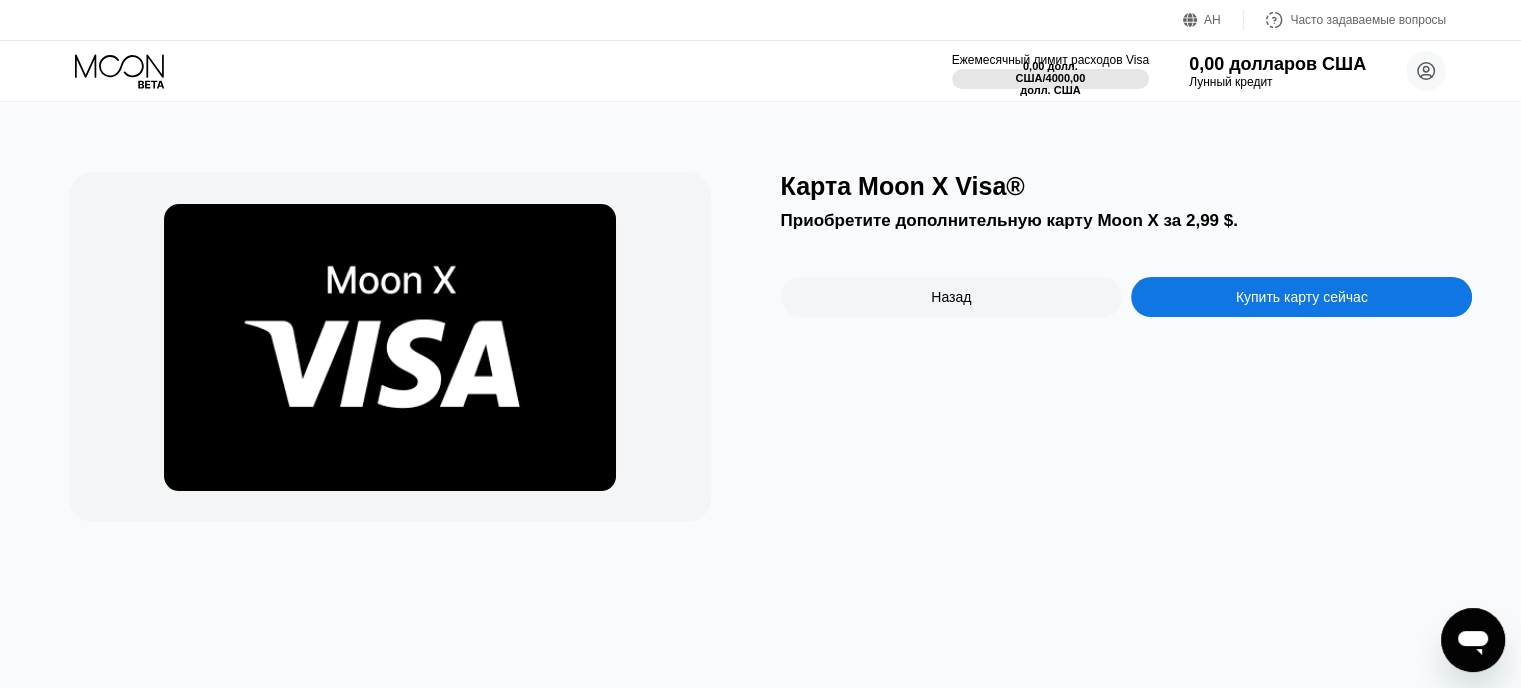 click on "Назад" at bounding box center (951, 297) 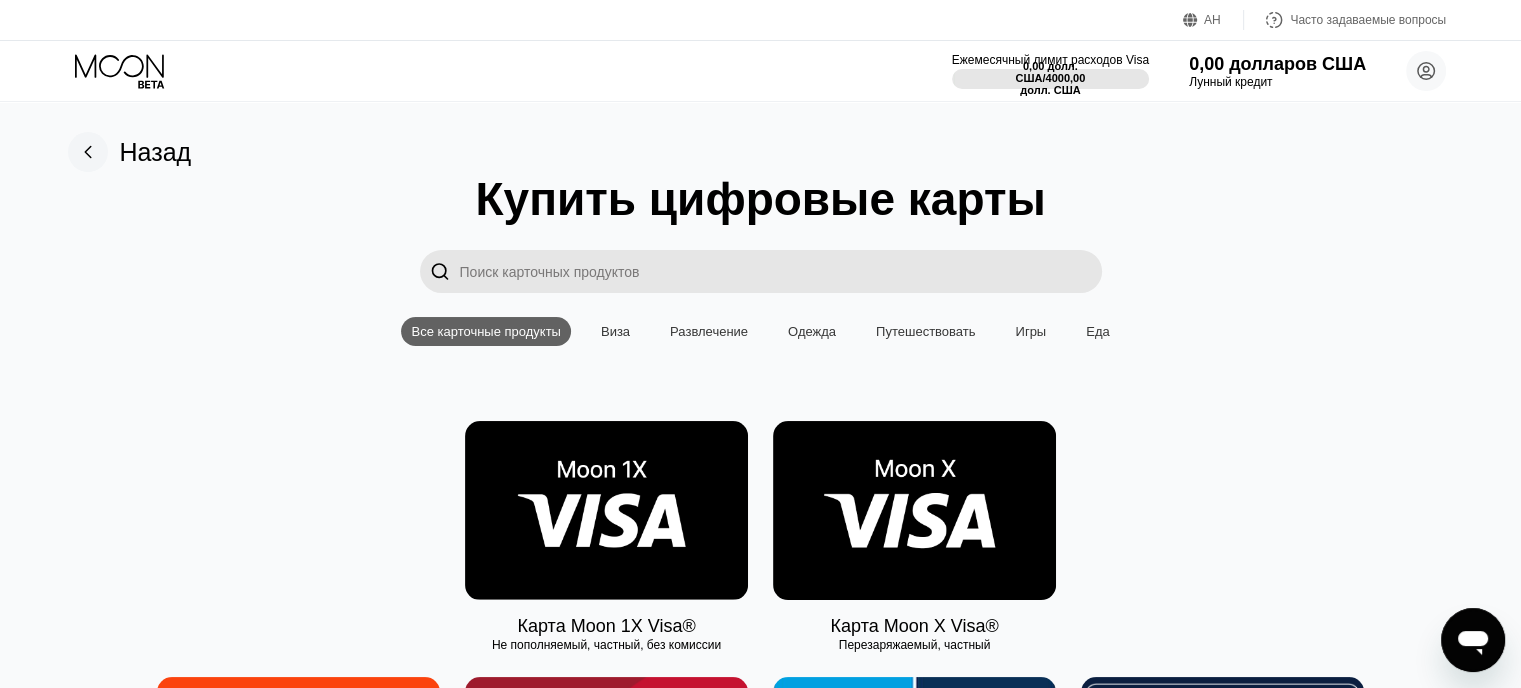 click at bounding box center (914, 510) 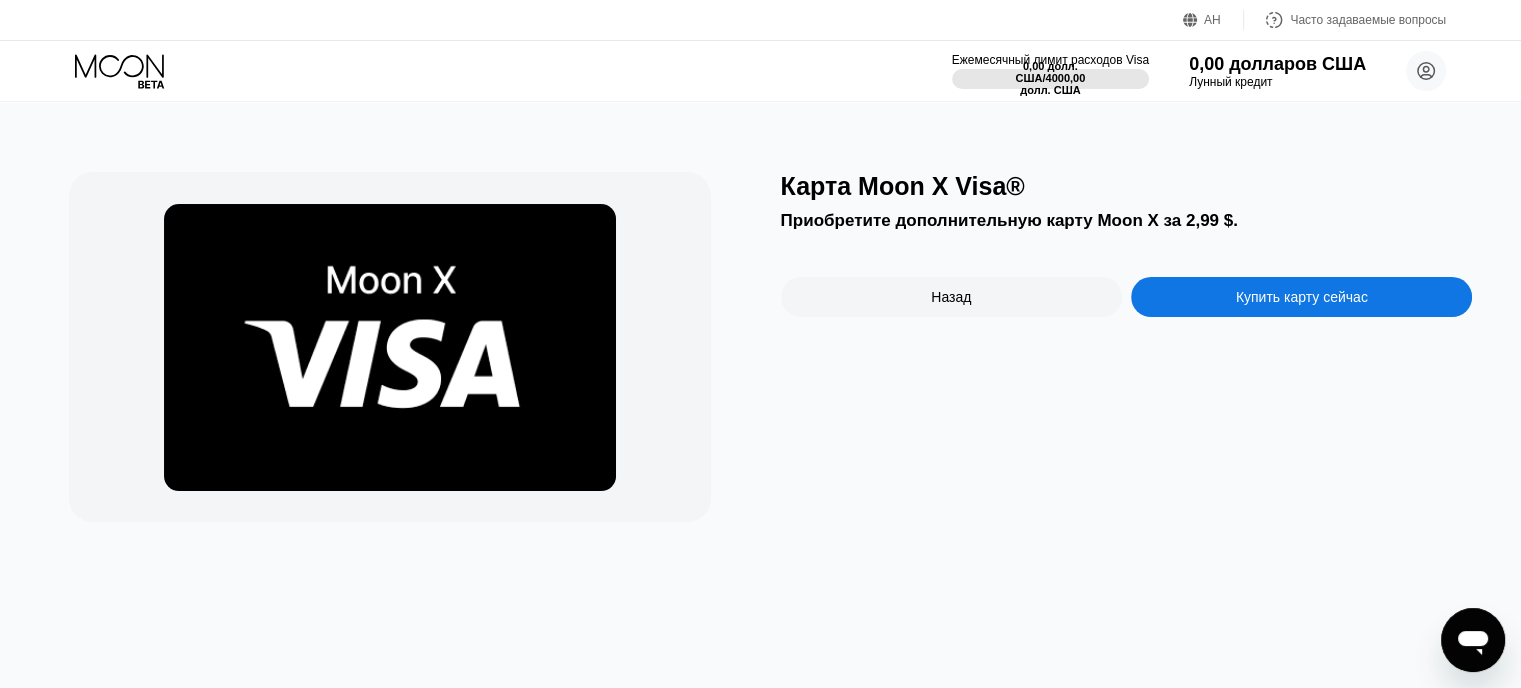 click on "Назад" at bounding box center [951, 297] 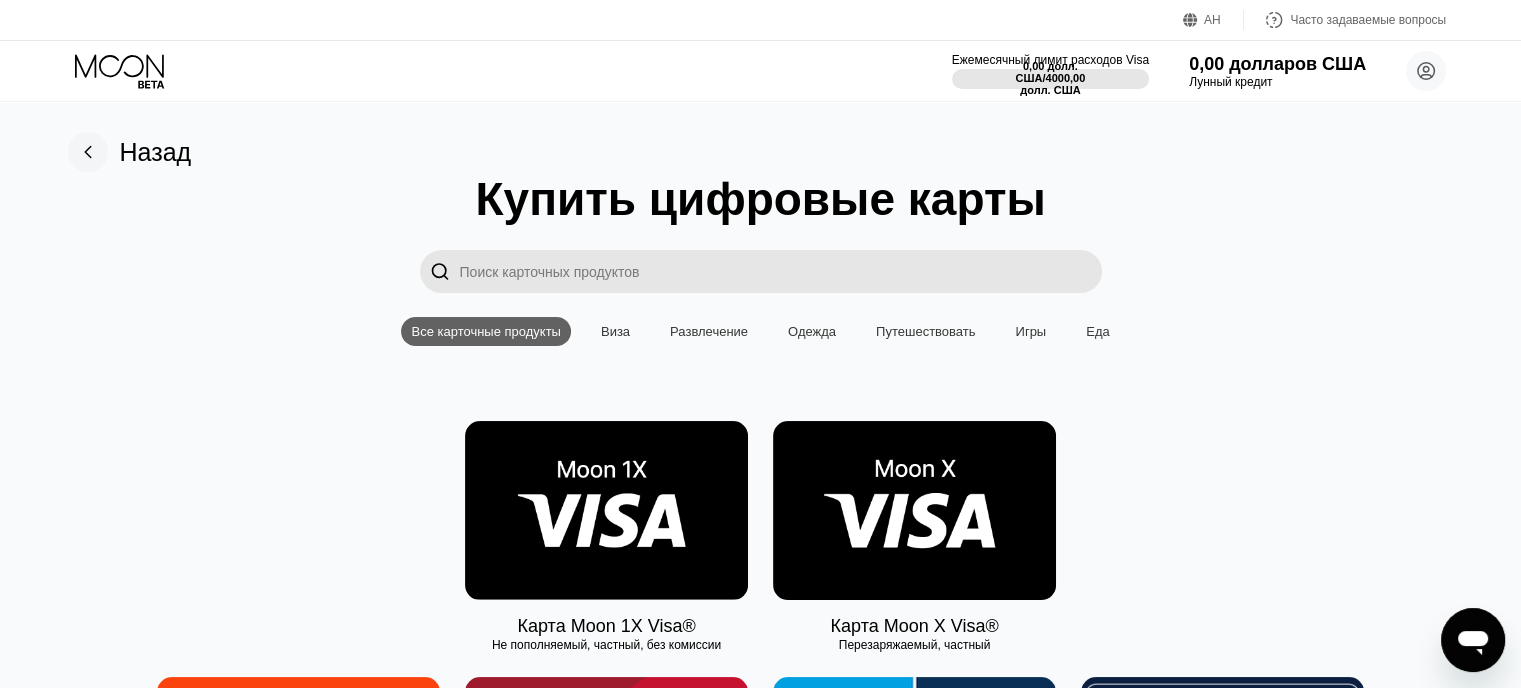 click 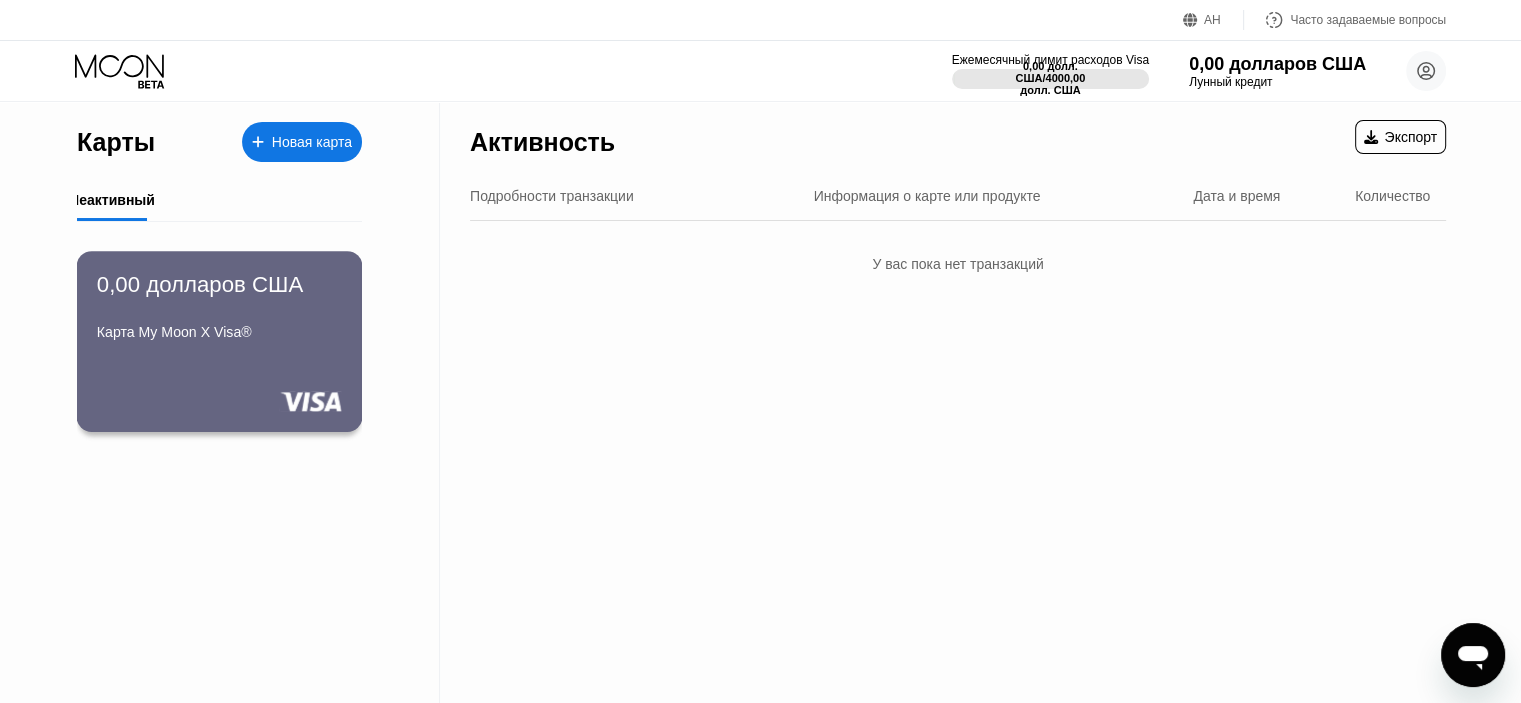 click on "0,00 долларов США Карта My Moon X Visa®" at bounding box center [219, 309] 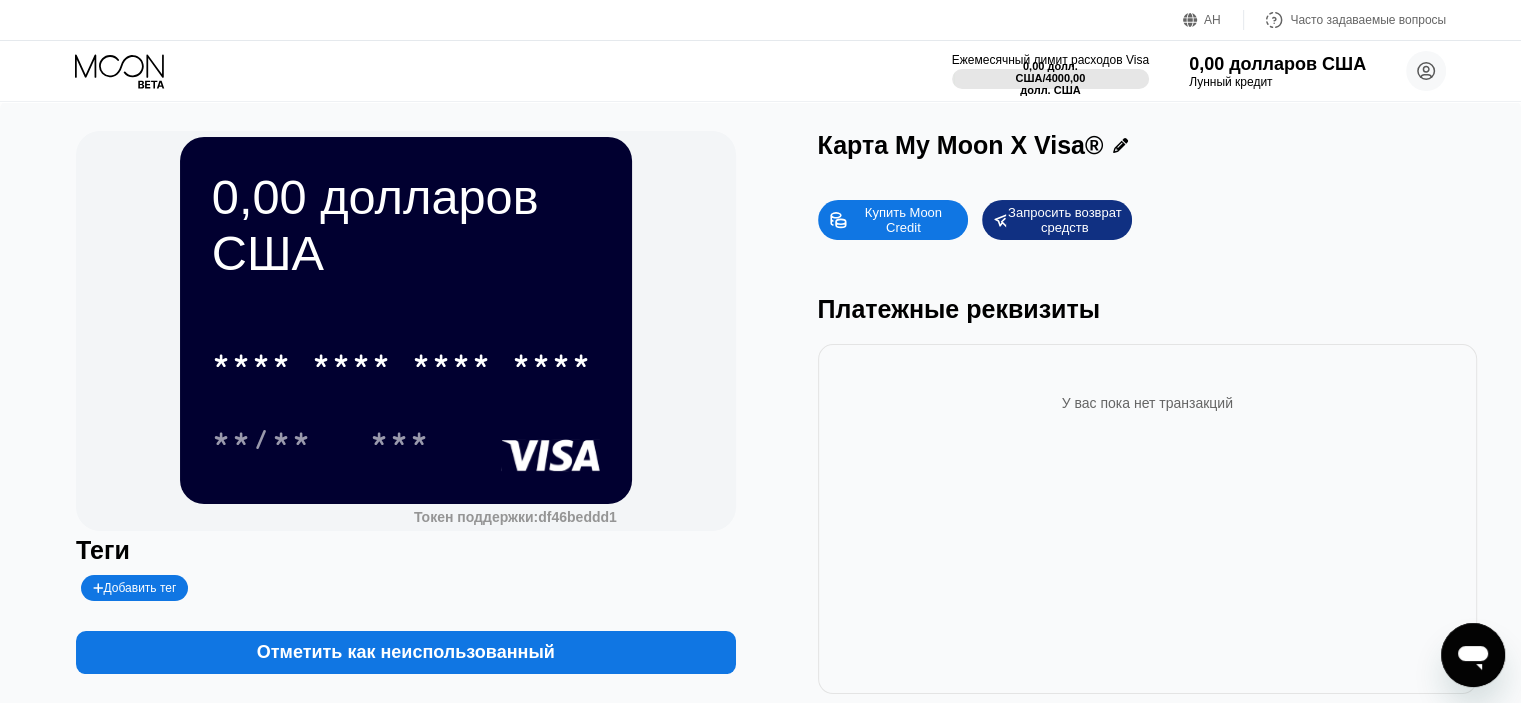 scroll, scrollTop: 0, scrollLeft: 0, axis: both 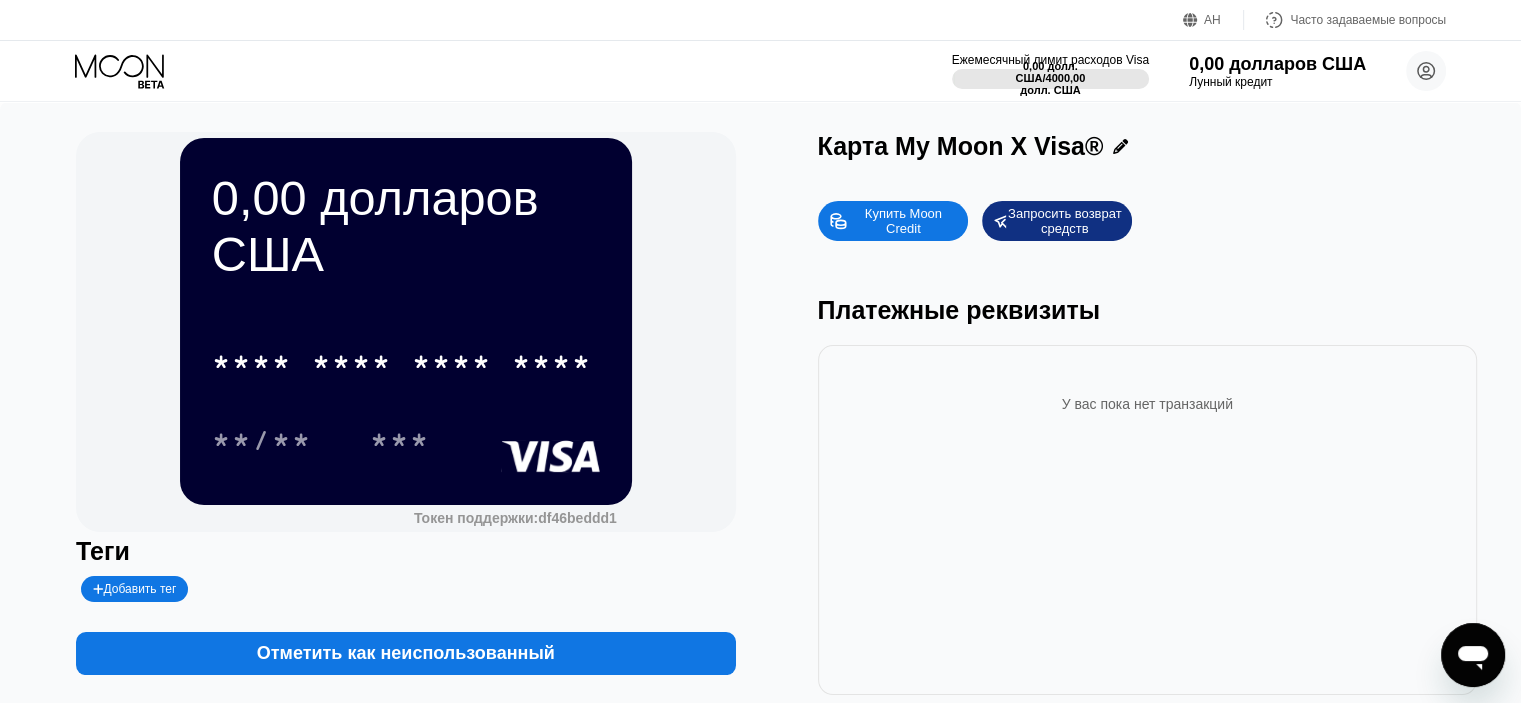 click 